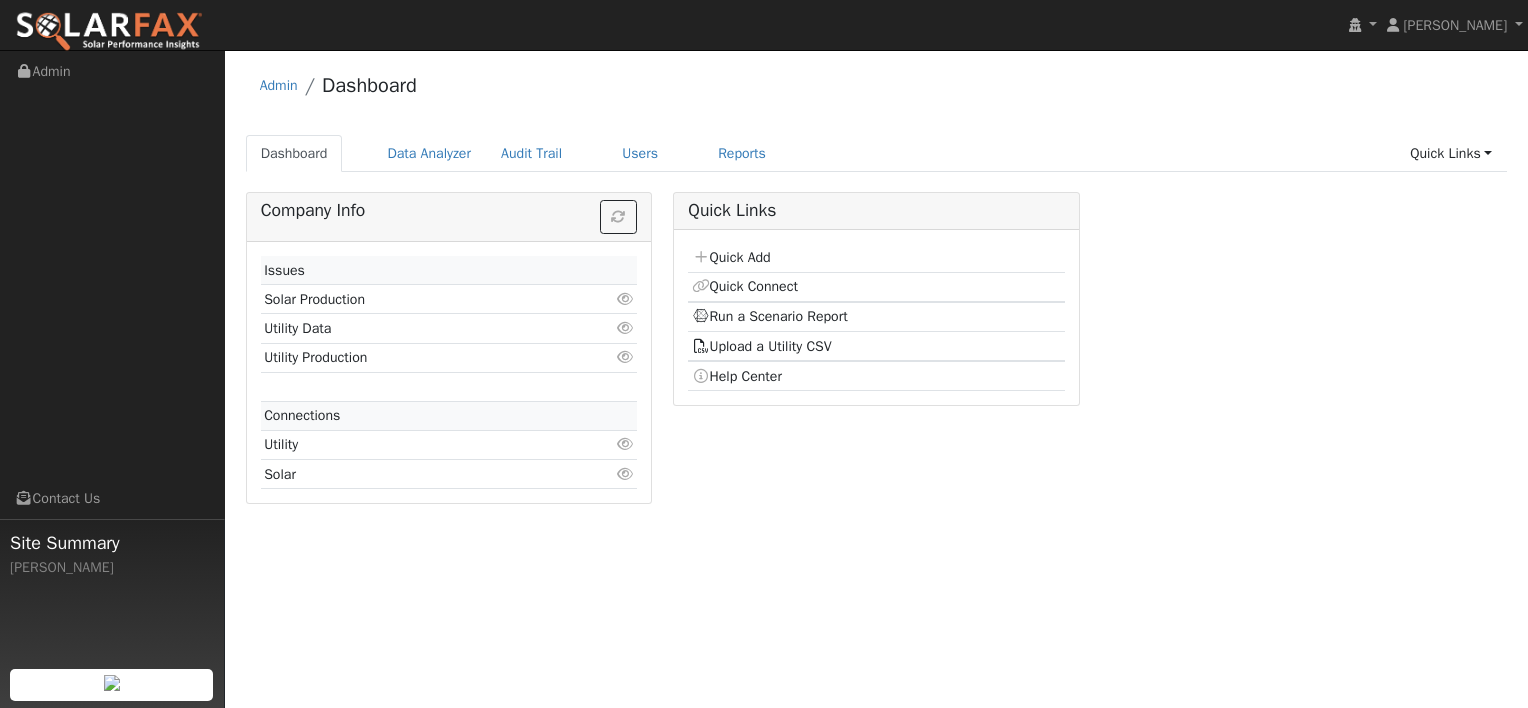 scroll, scrollTop: 0, scrollLeft: 0, axis: both 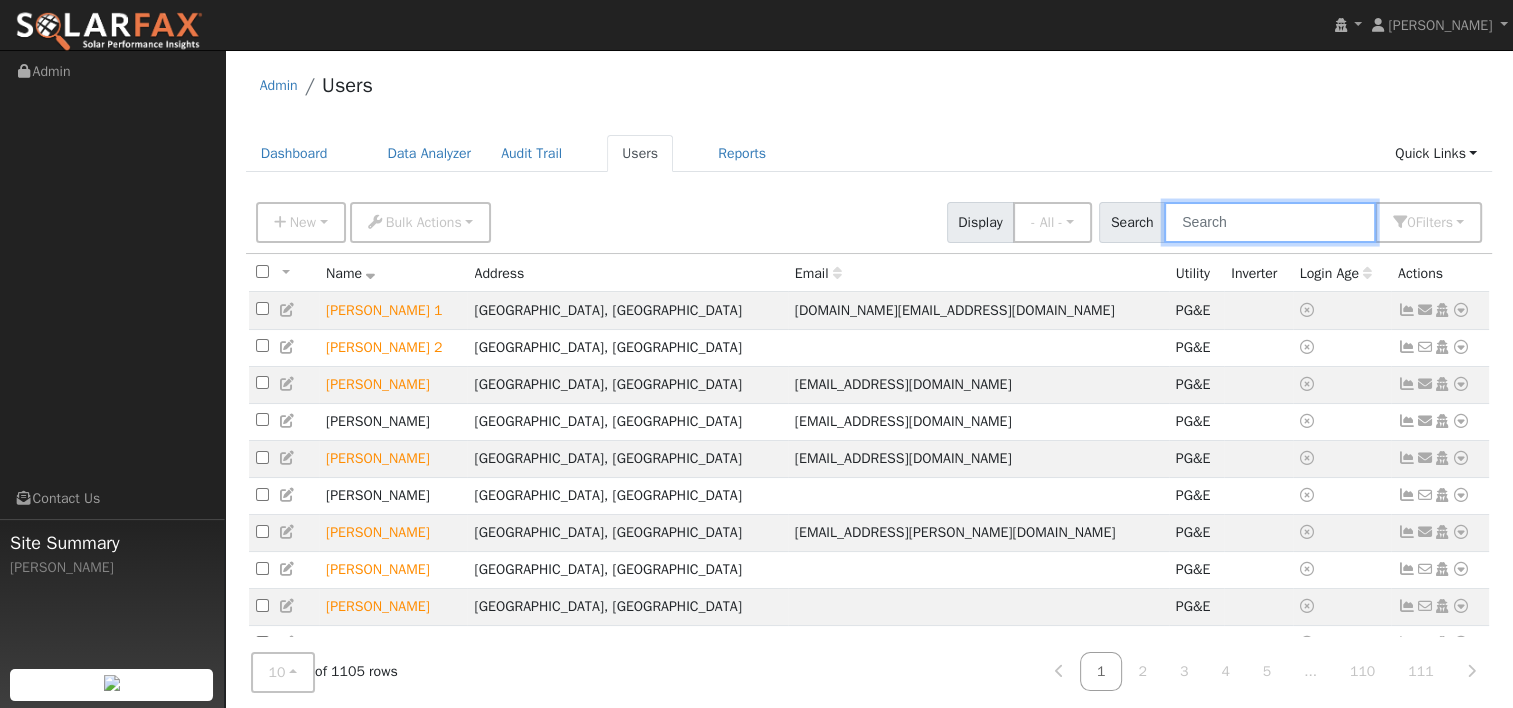 click at bounding box center (1270, 222) 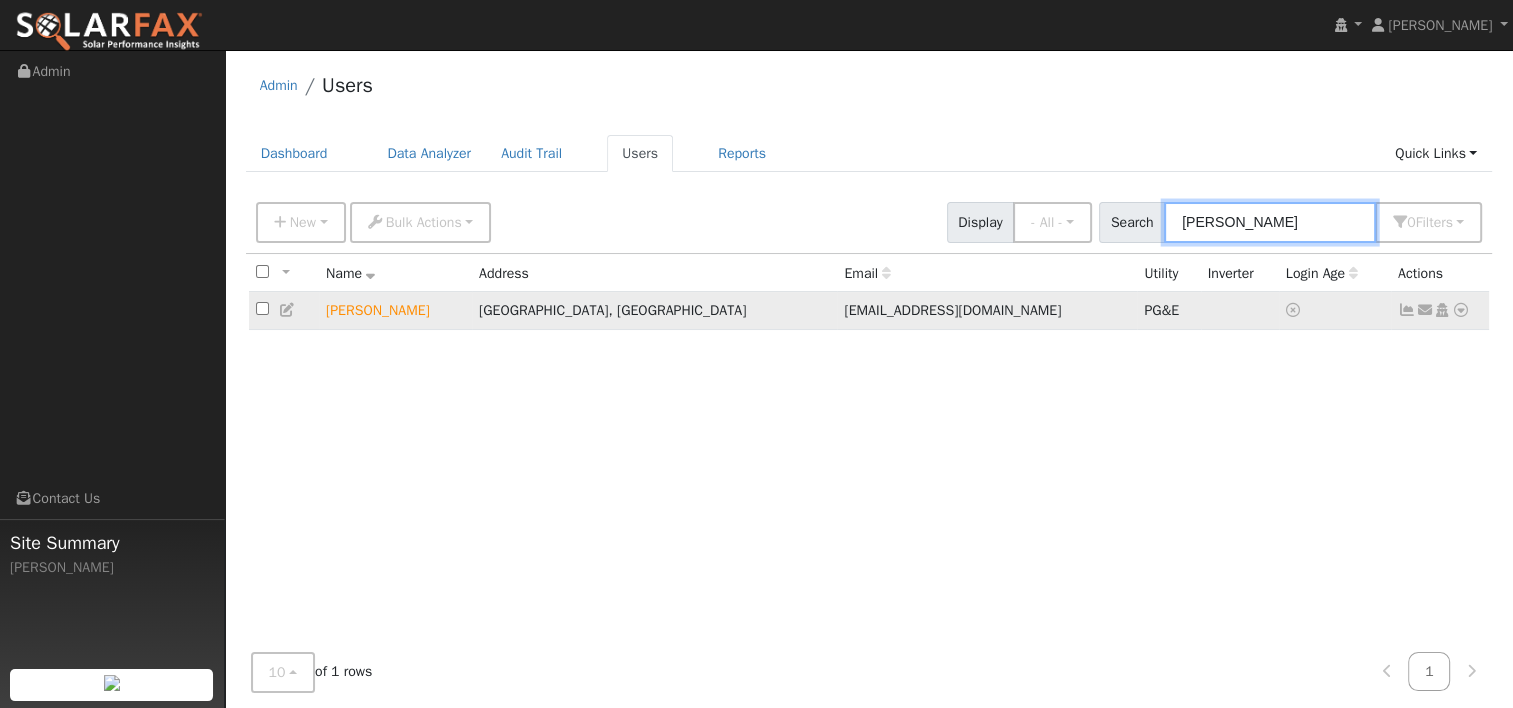 type on "john denny" 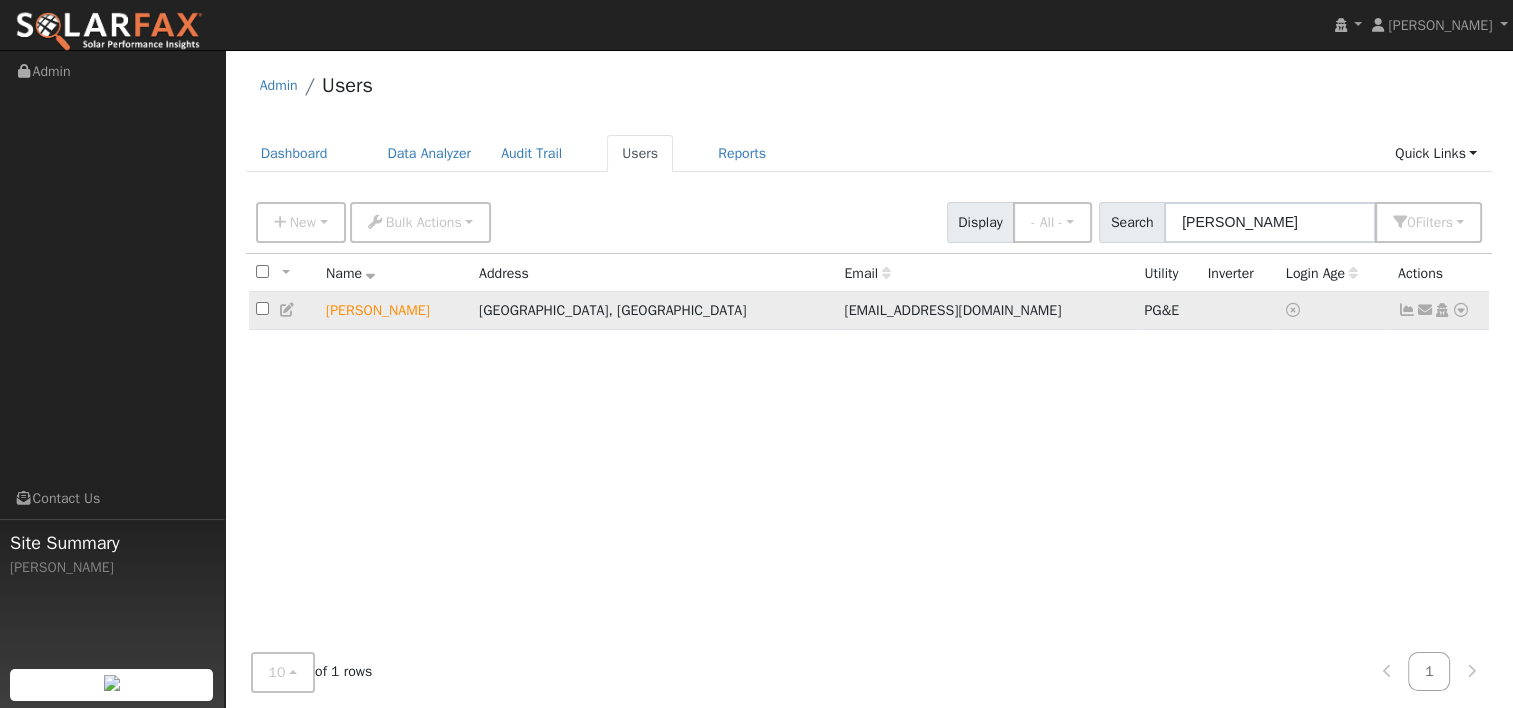 click at bounding box center [262, 308] 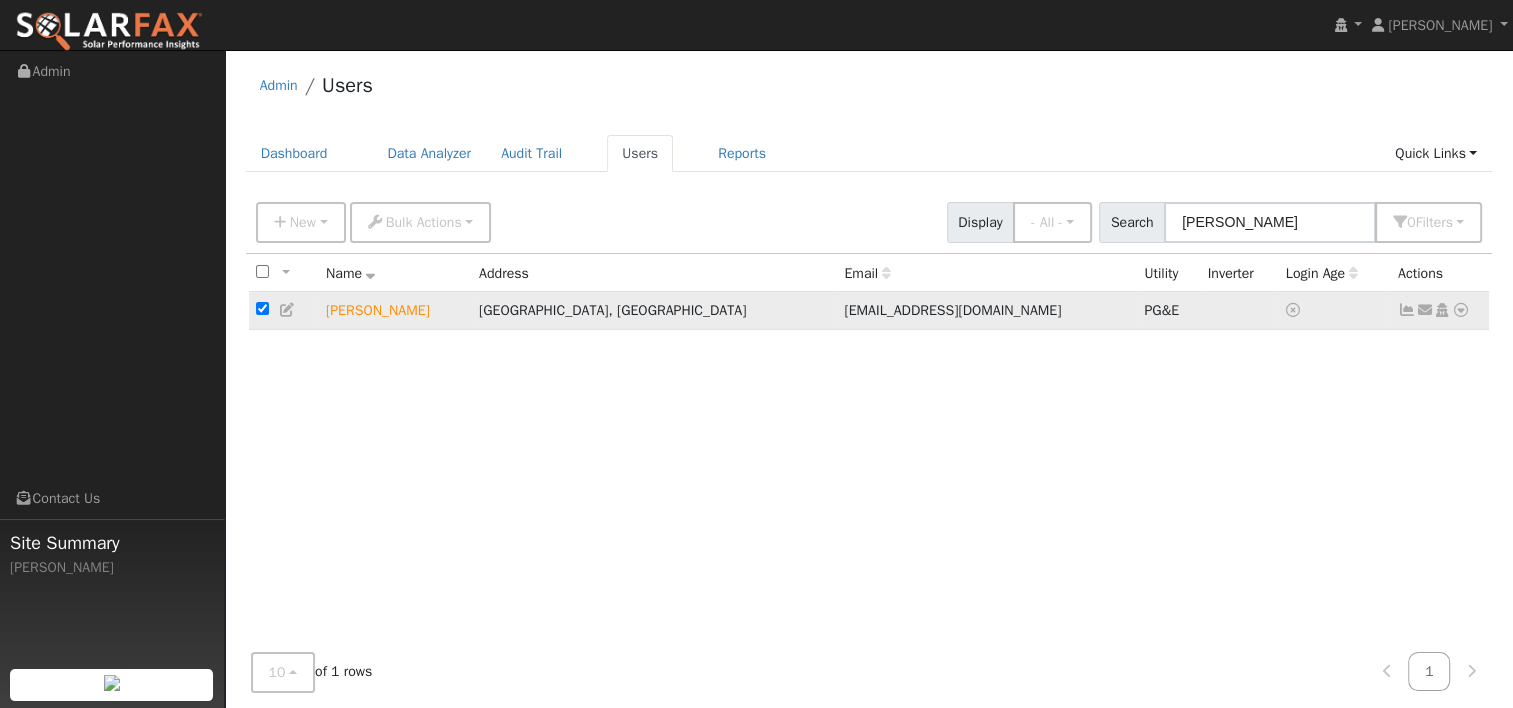 checkbox on "true" 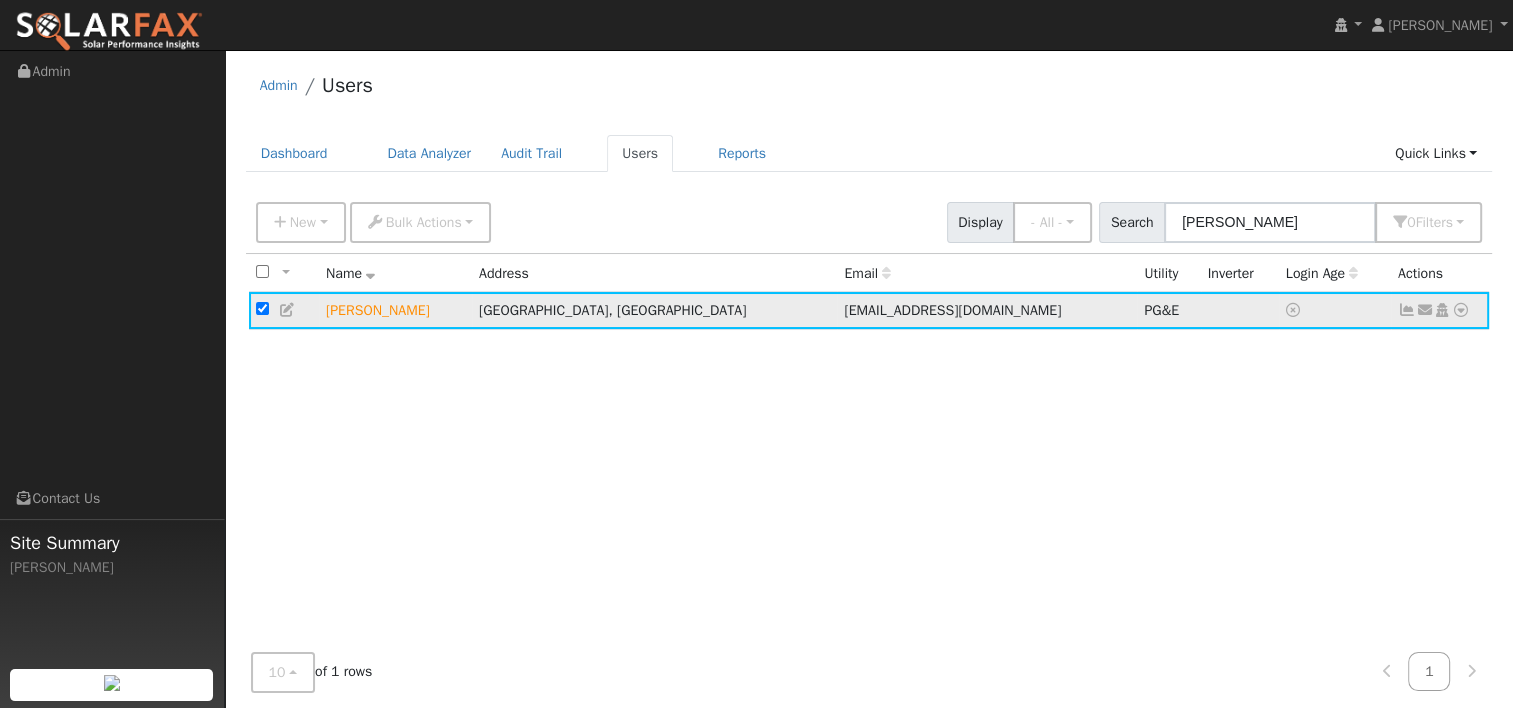 click at bounding box center (1461, 310) 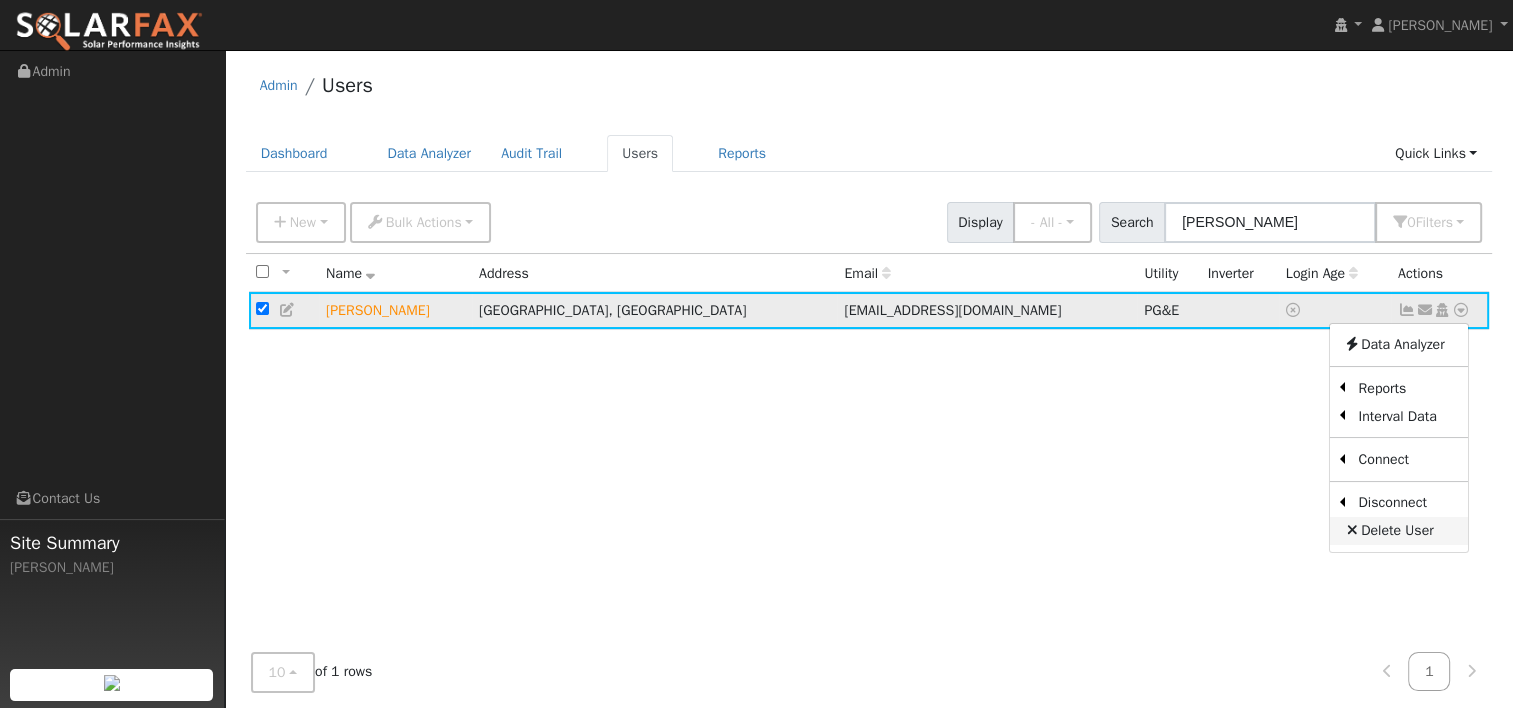 click on "Delete User" at bounding box center (1398, 531) 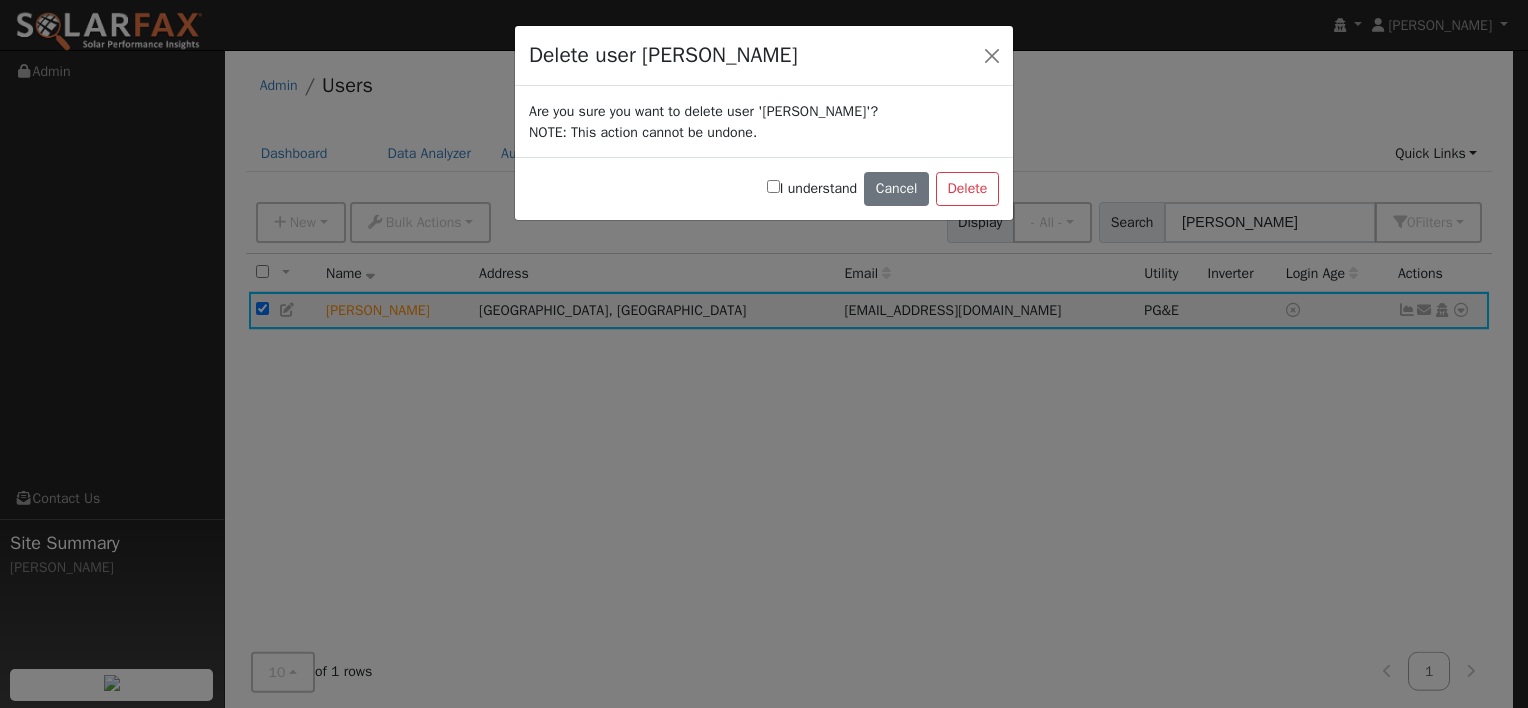 click on "I understand" at bounding box center (773, 186) 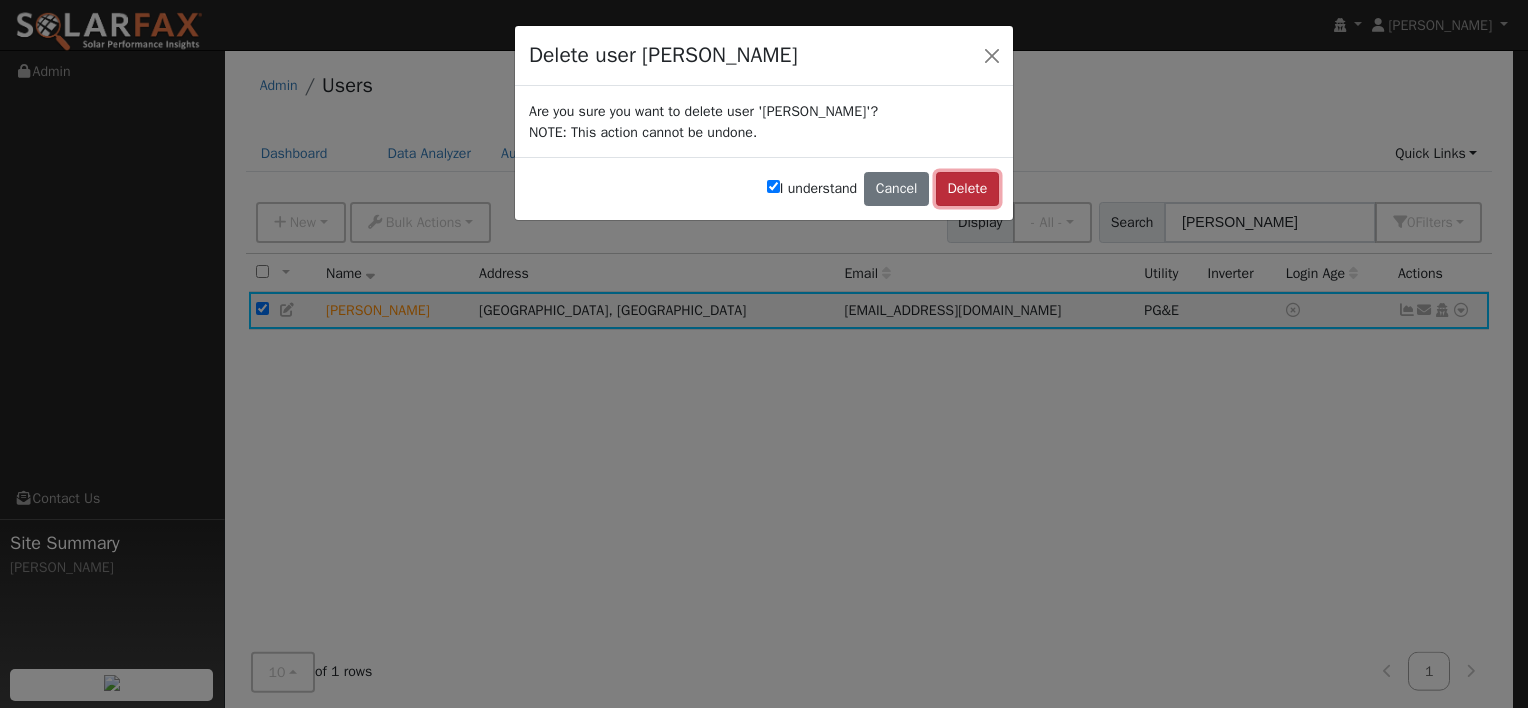 click on "Delete" at bounding box center [967, 189] 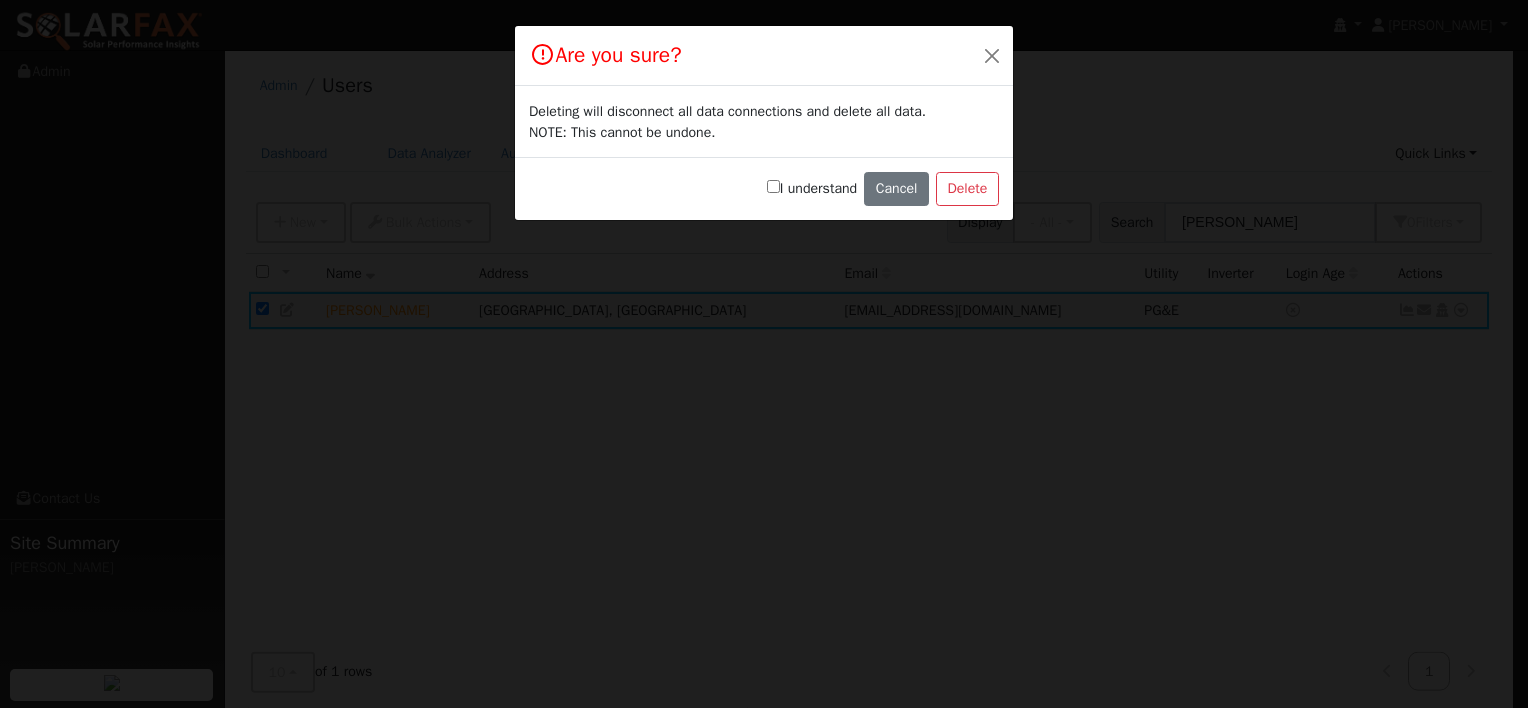 click on "I understand" at bounding box center (773, 186) 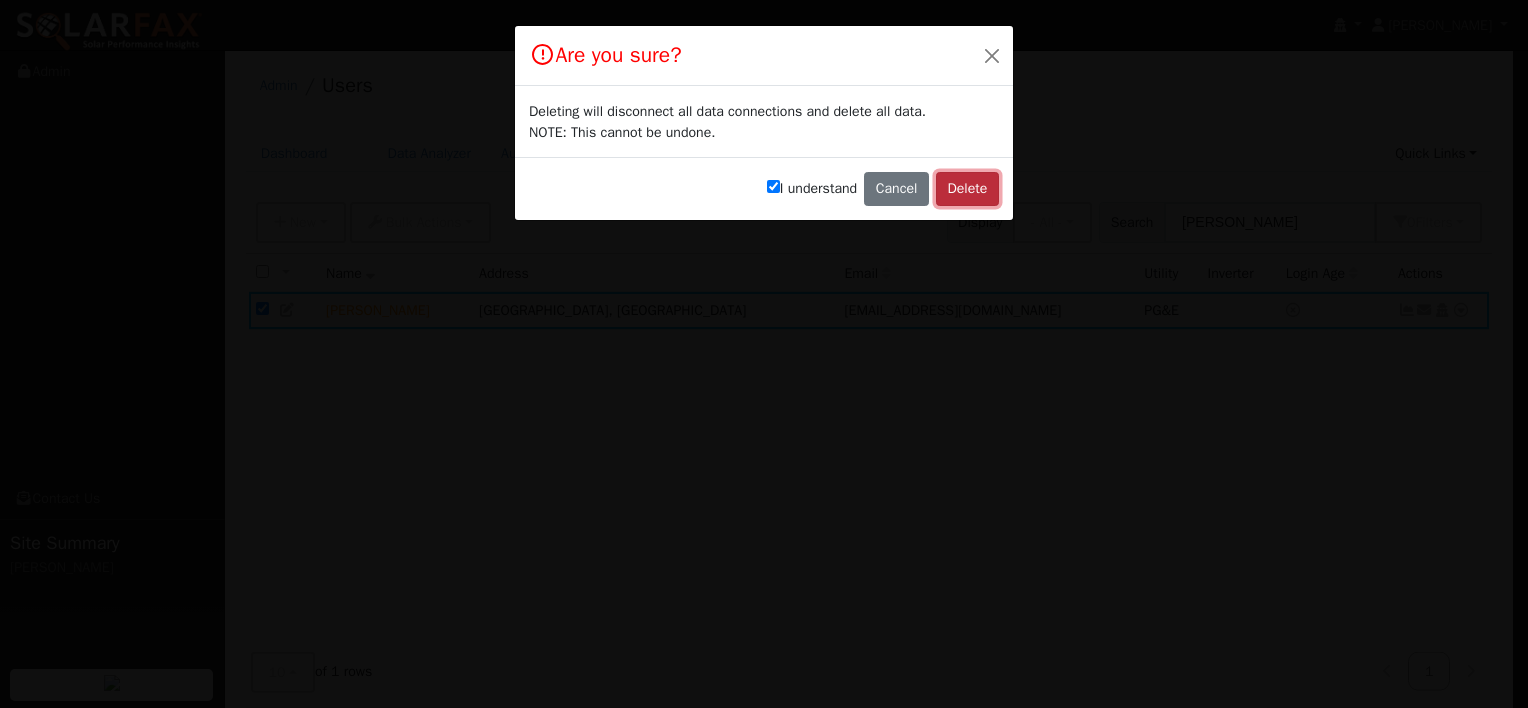 click on "Delete" at bounding box center (967, 189) 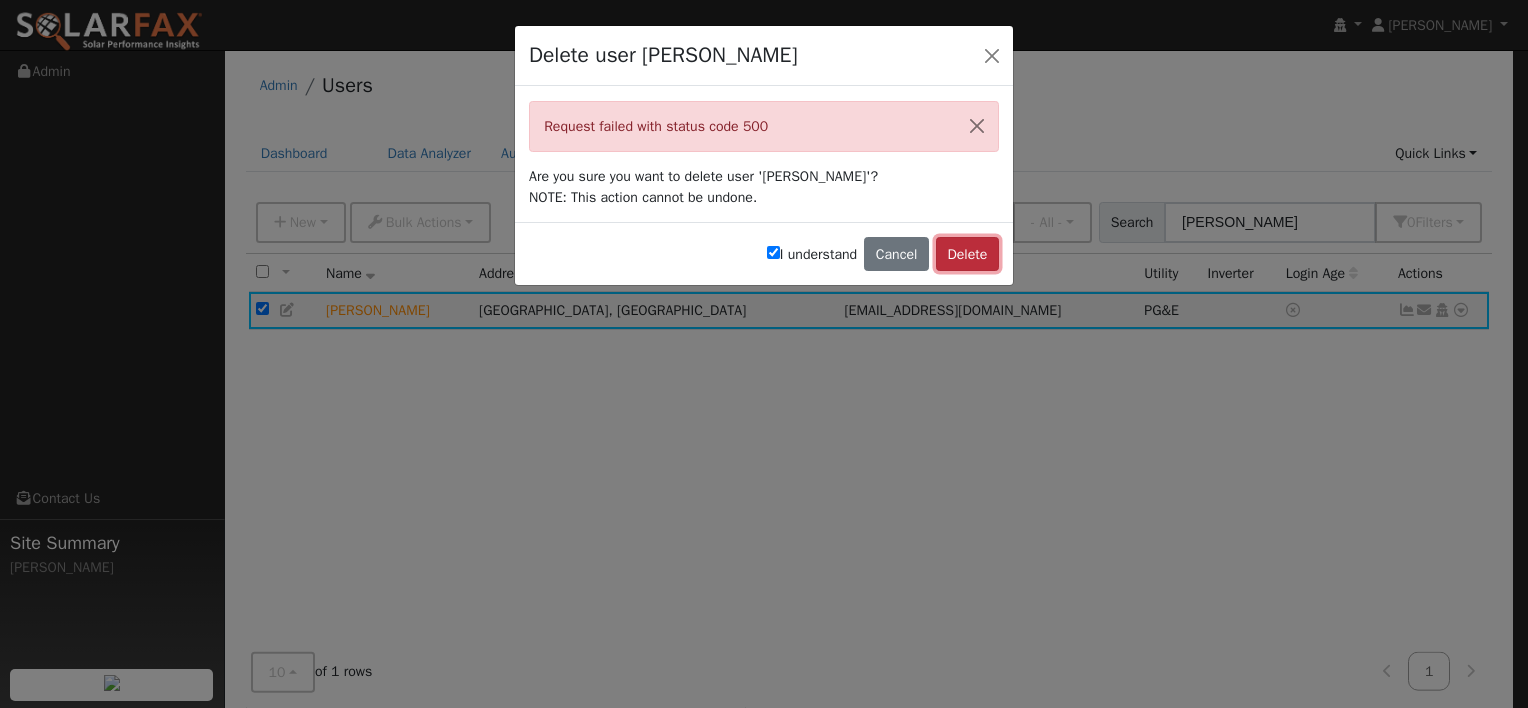 click on "Delete" at bounding box center [967, 254] 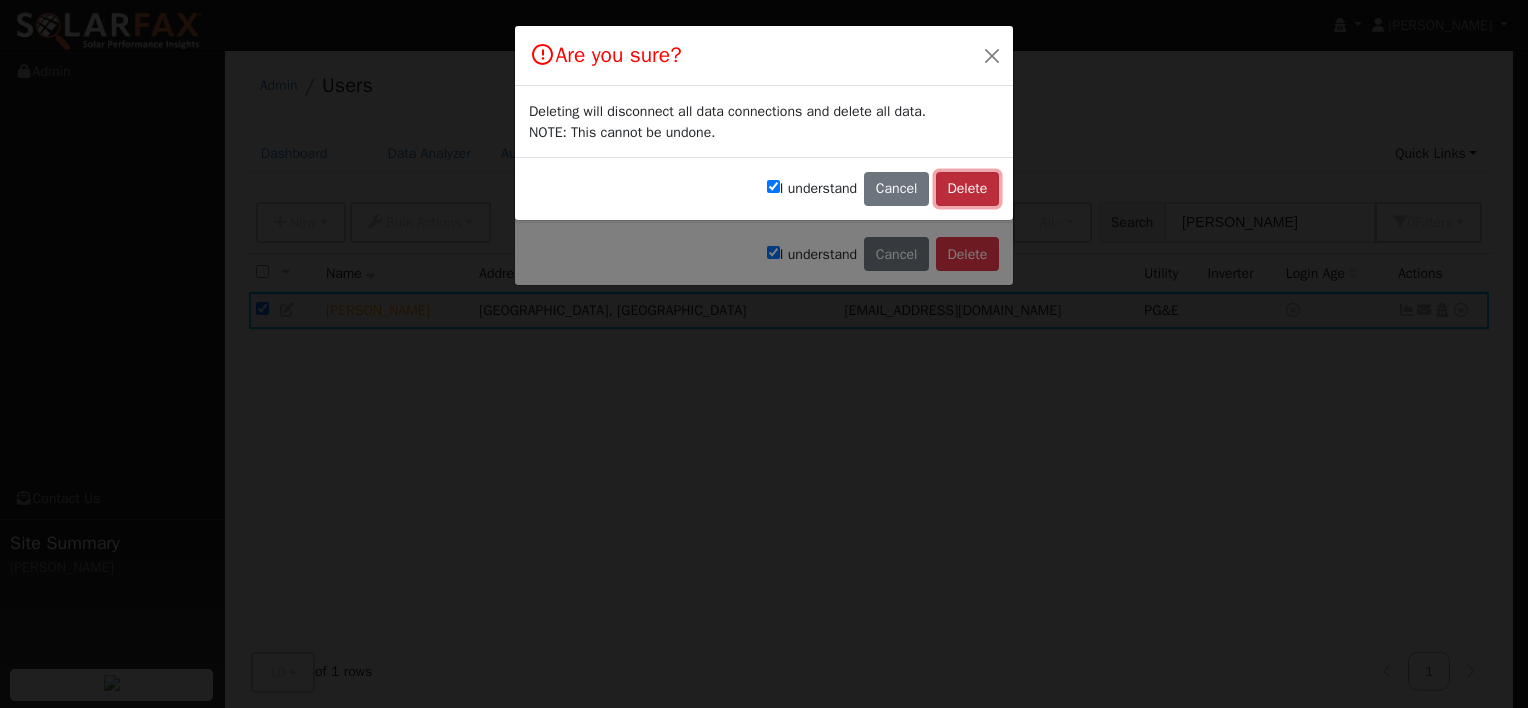 click on "Delete" at bounding box center (967, 189) 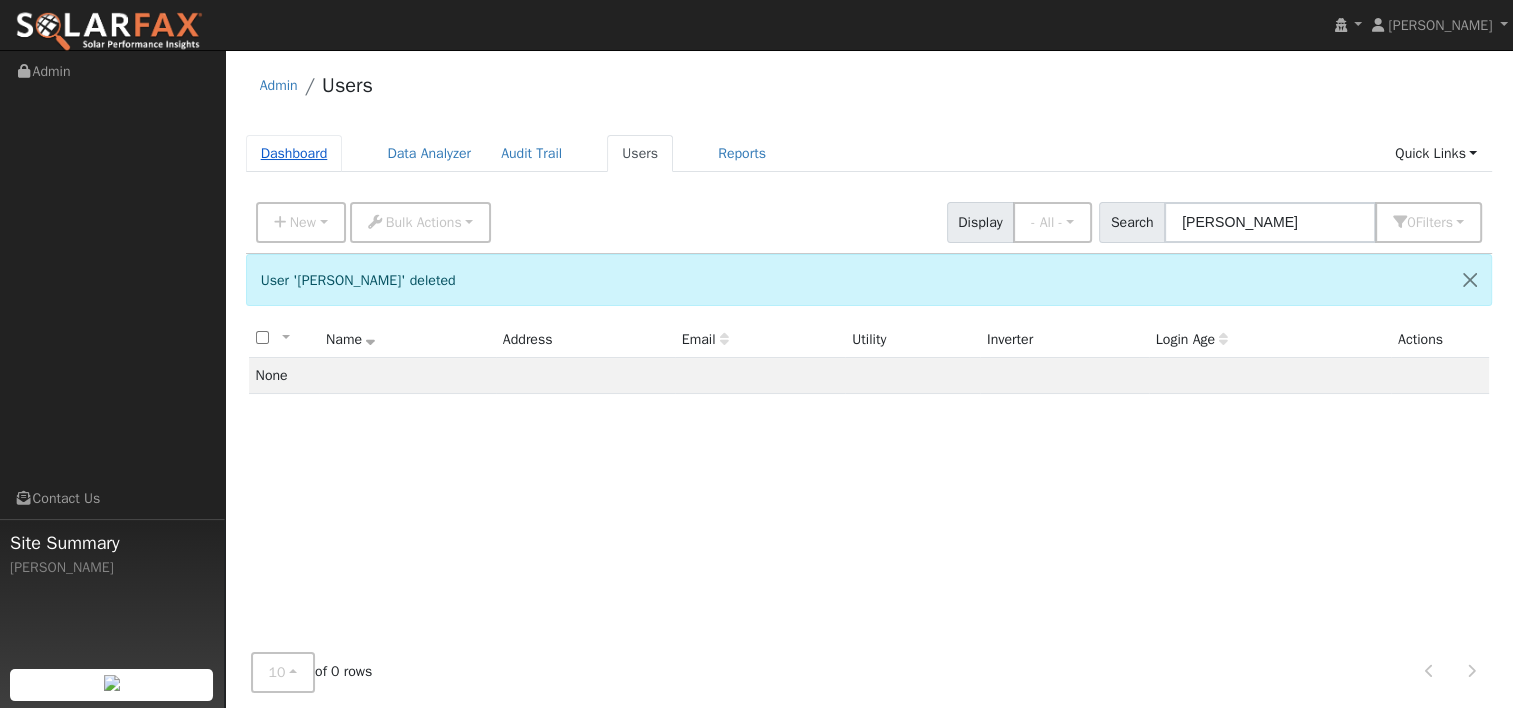 click on "Dashboard" at bounding box center (294, 153) 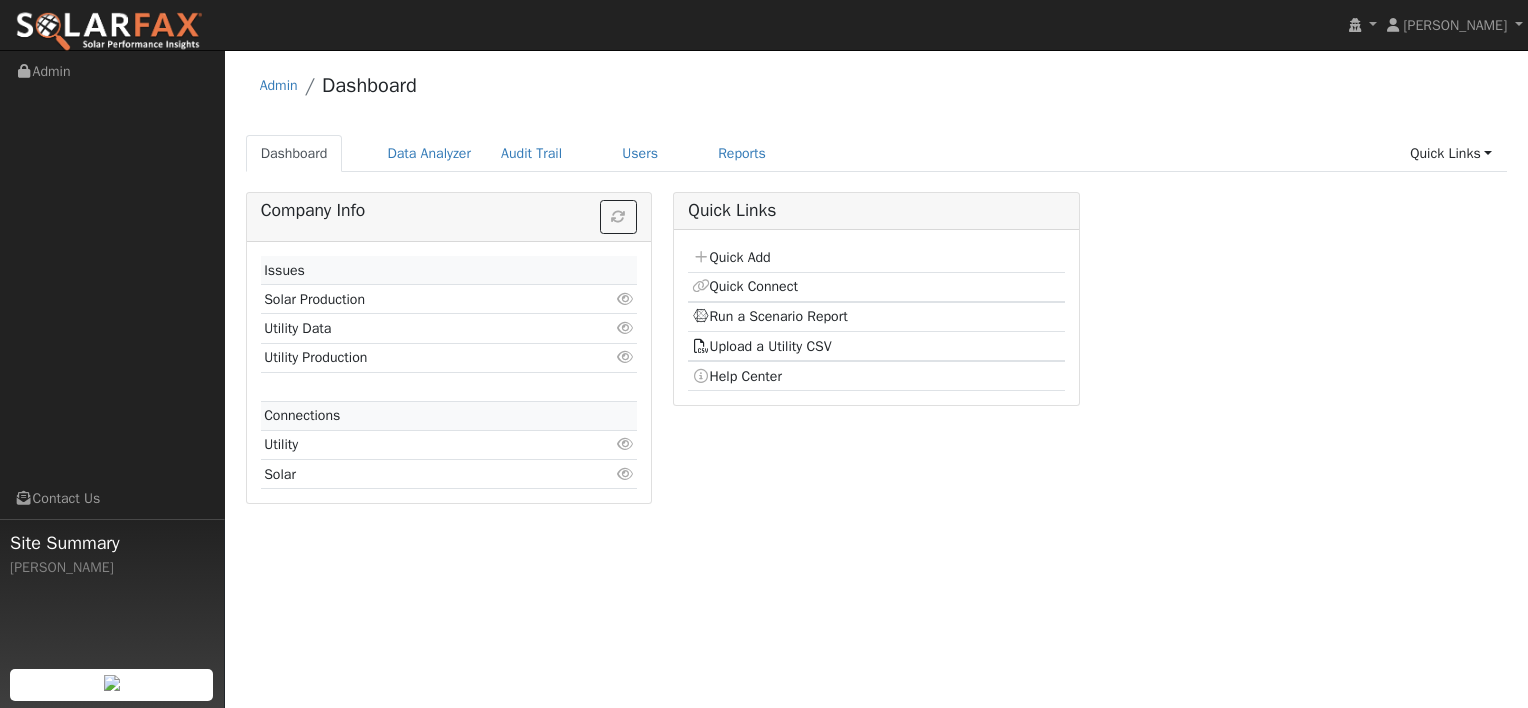 scroll, scrollTop: 0, scrollLeft: 0, axis: both 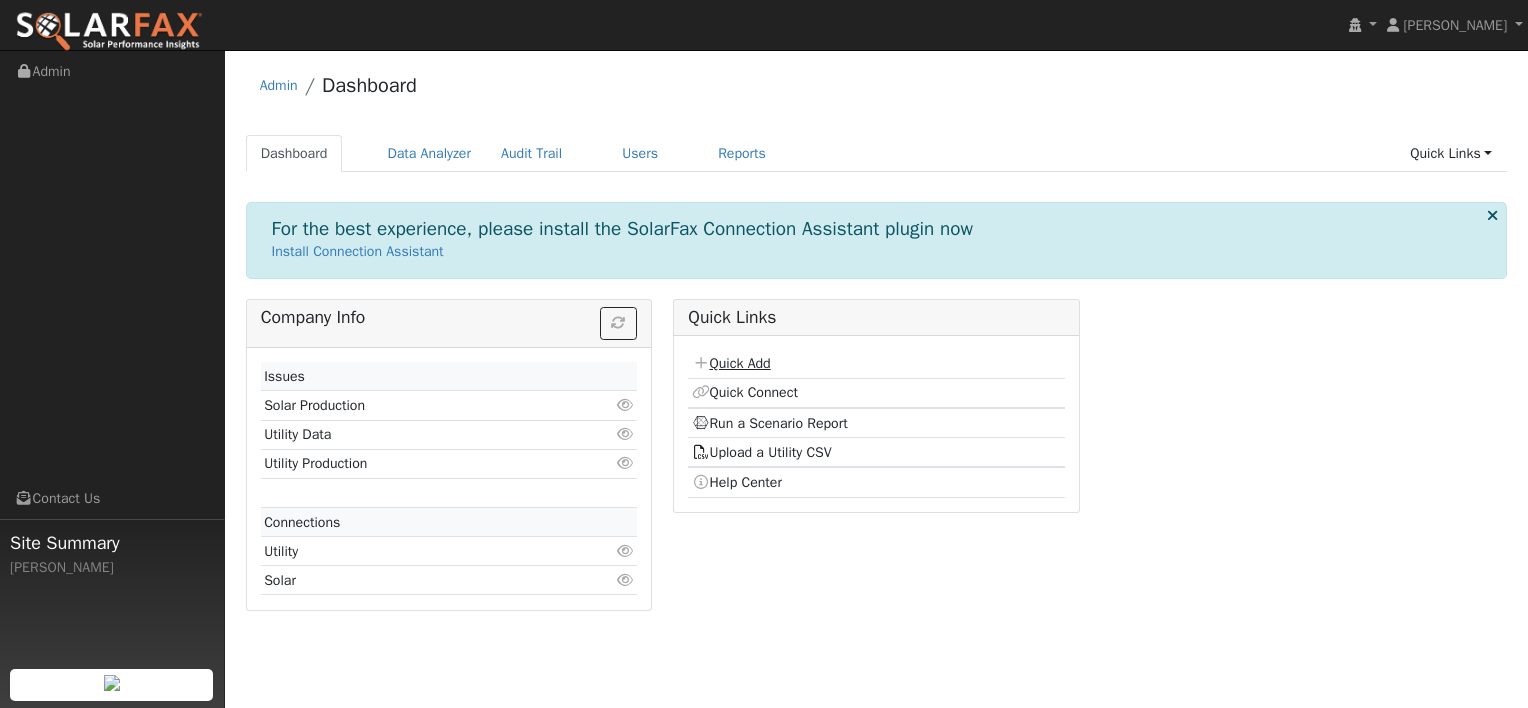 click on "Quick Add" at bounding box center [731, 363] 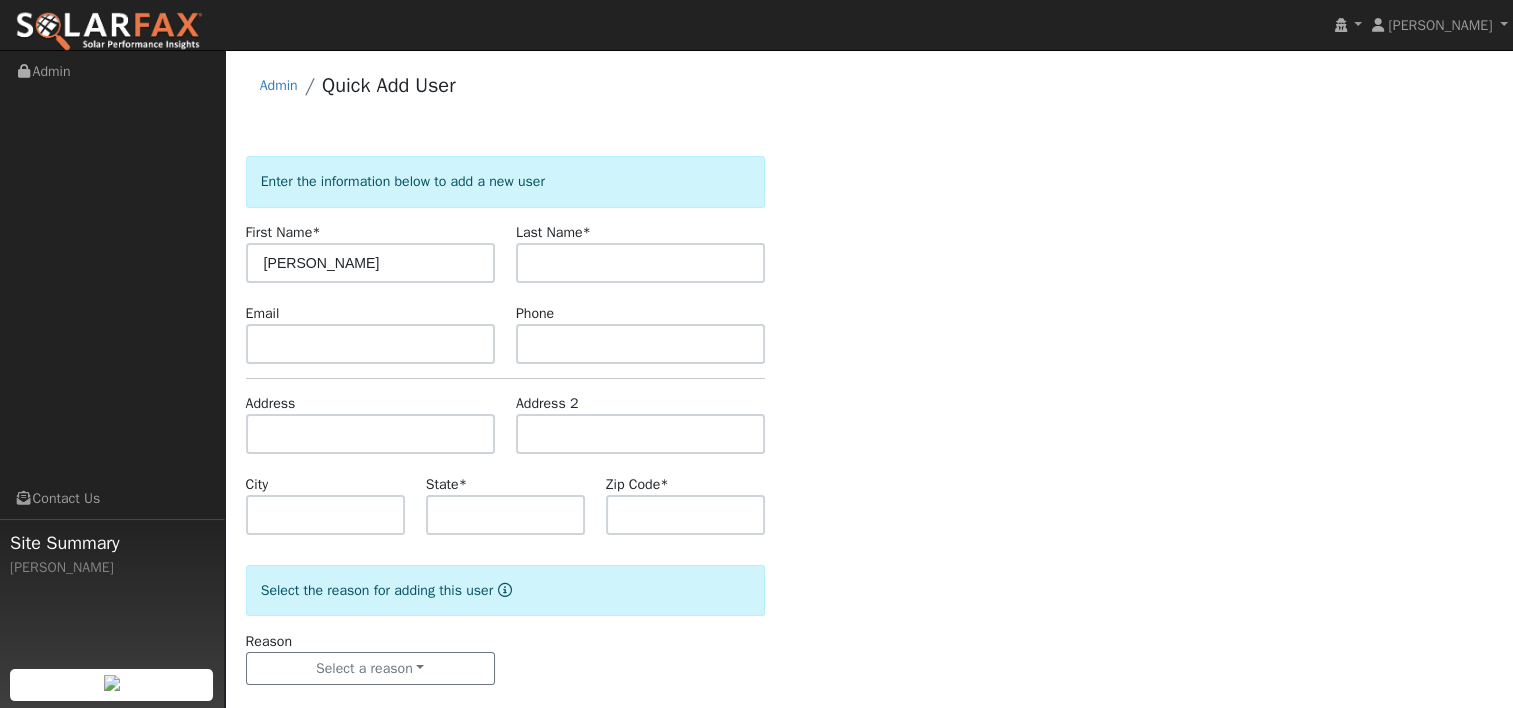 type on "[PERSON_NAME]" 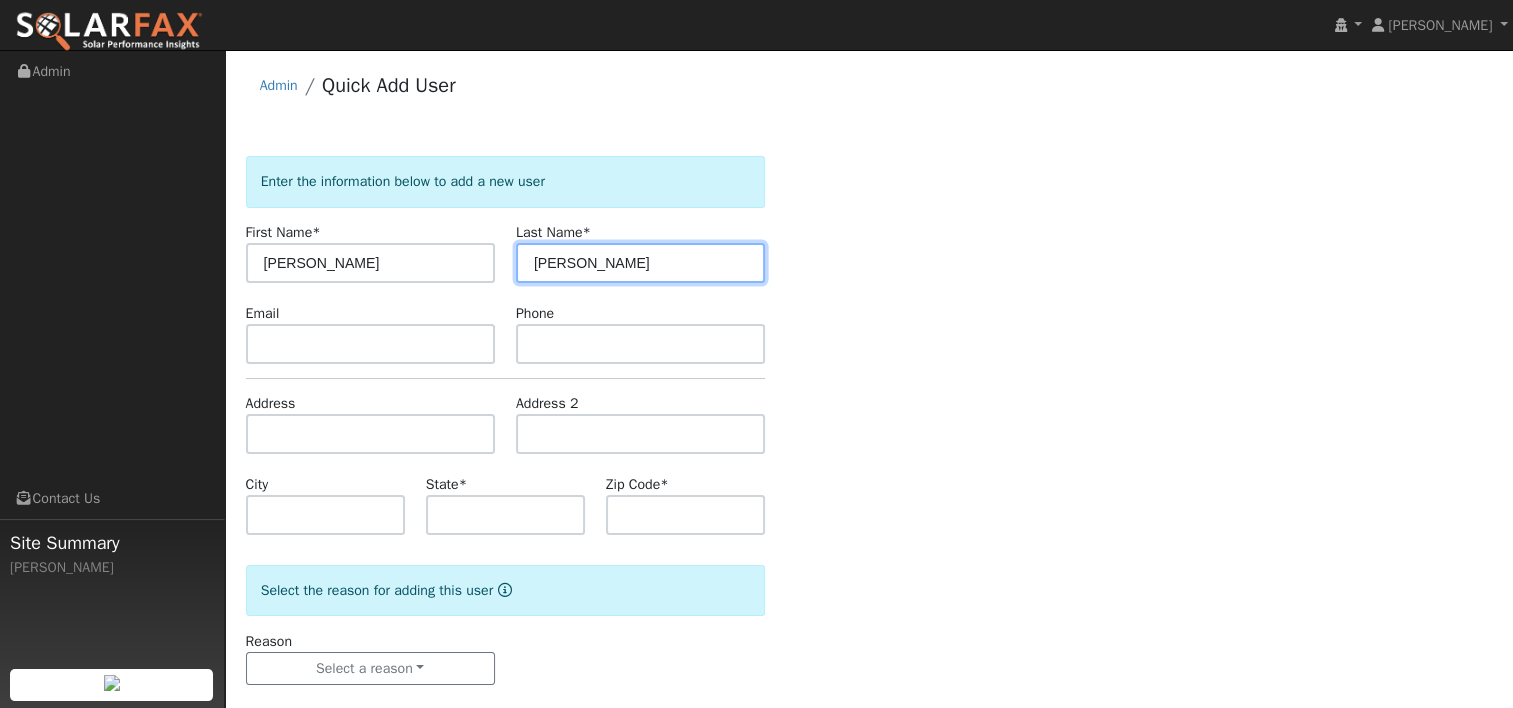 type on "[PERSON_NAME]" 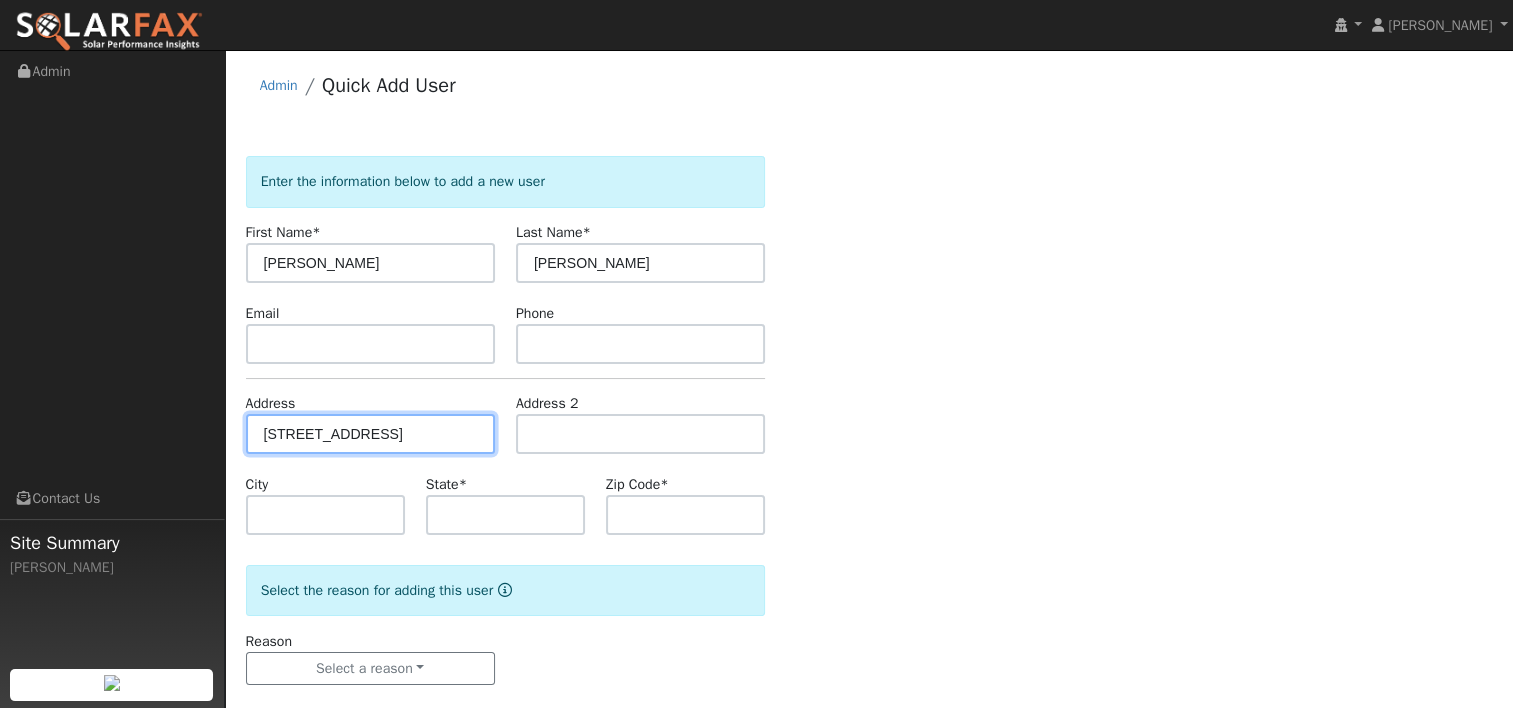 type on "870 Hidden Pond Court" 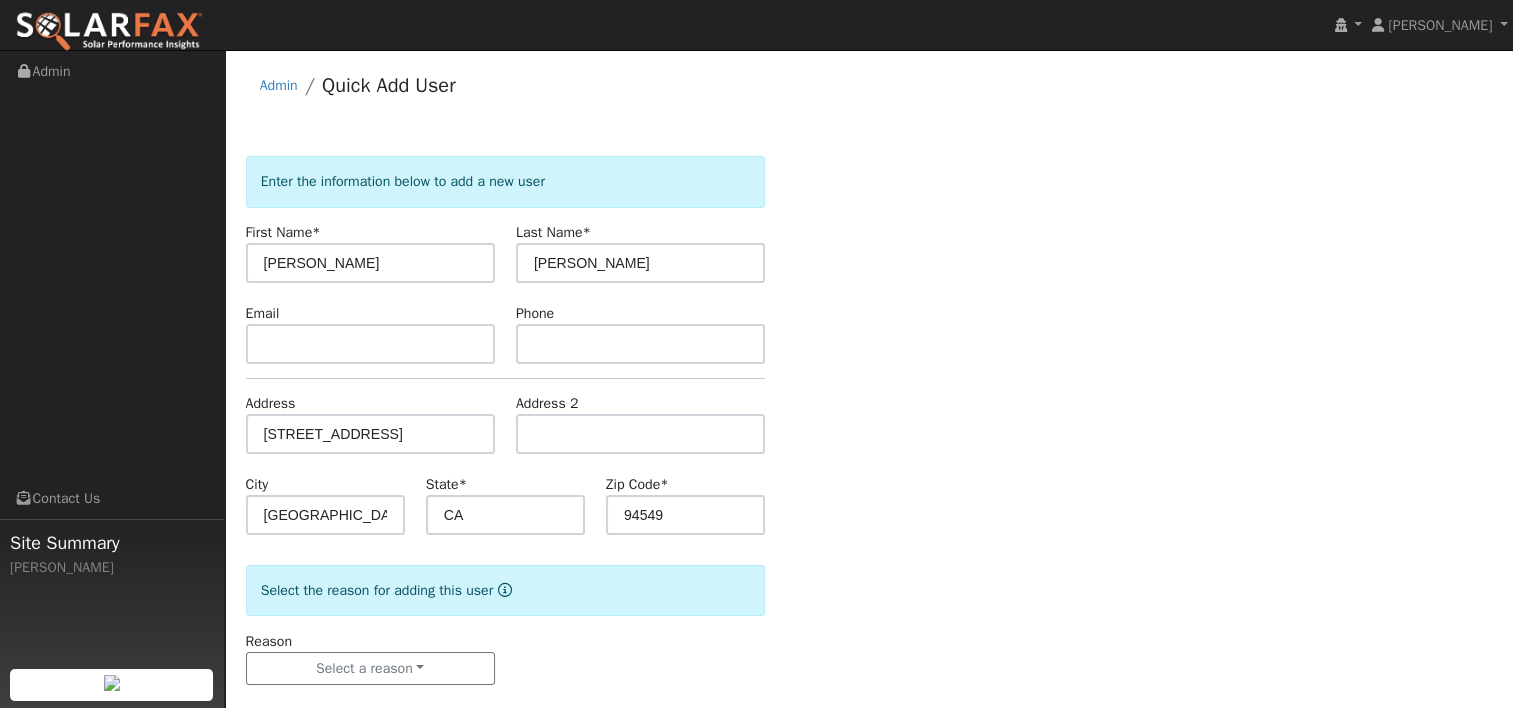 click on "Enter the information below to add a new user First Name  * John Last Name  * Denny Email Phone Address 870 Hidden Pond Court Address 2 City Lafayette State  * CA Zip Code  * 94549  Select the reason for adding this user  Reason Select a reason New lead New customer adding solar New customer has solar Settings Salesperson Requested Utility Requested Inverter Enable Access Email Notifications No Emails No Emails Weekly Emails Monthly Emails No Yes" at bounding box center (869, 440) 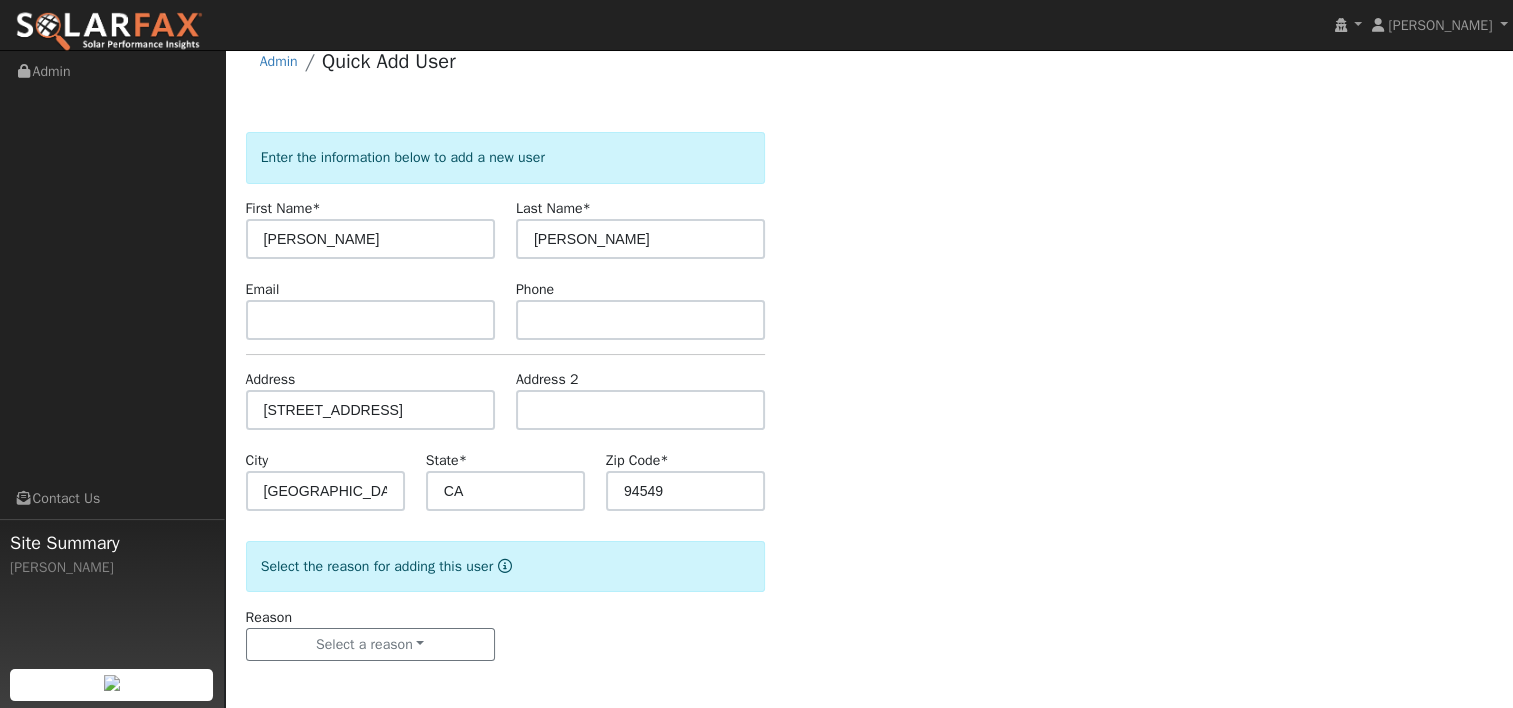 scroll, scrollTop: 26, scrollLeft: 0, axis: vertical 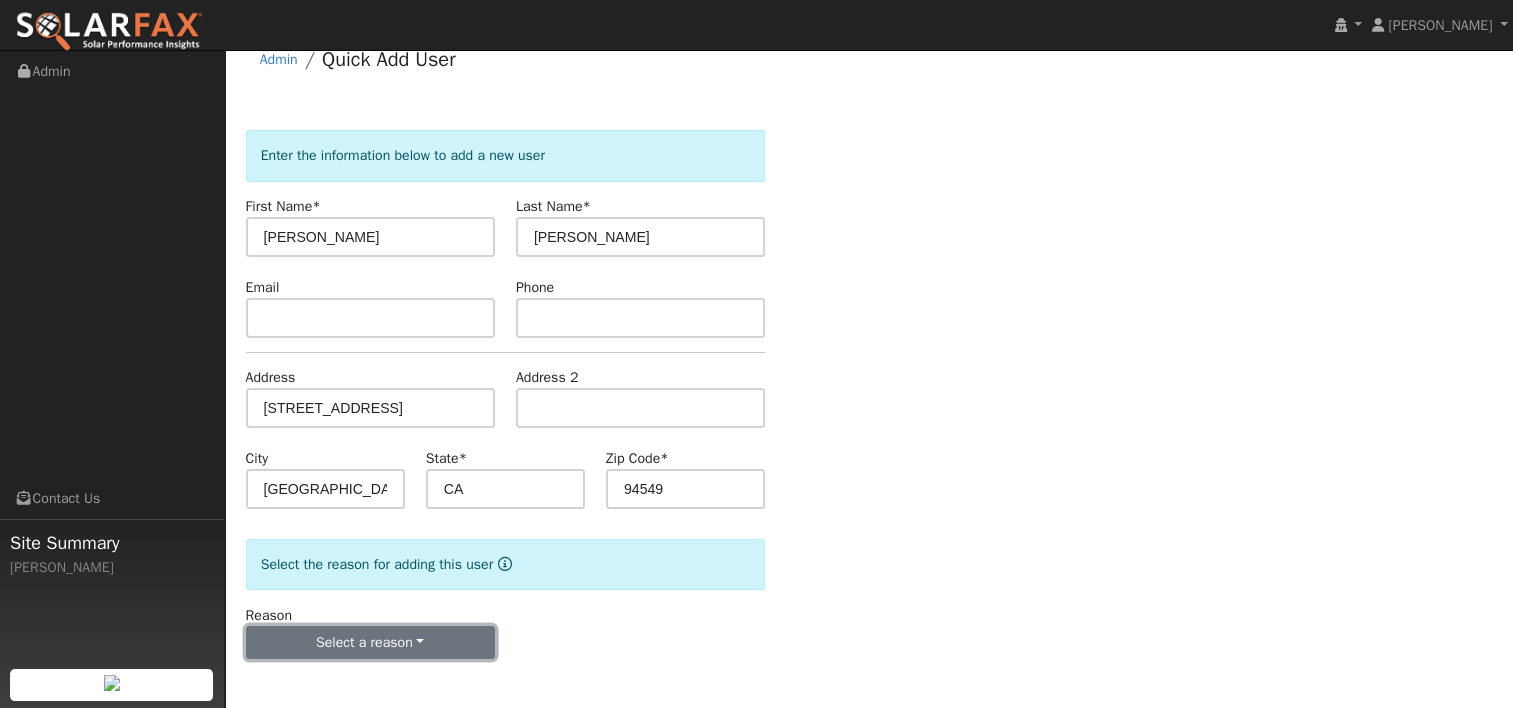 click on "Select a reason" at bounding box center [370, 643] 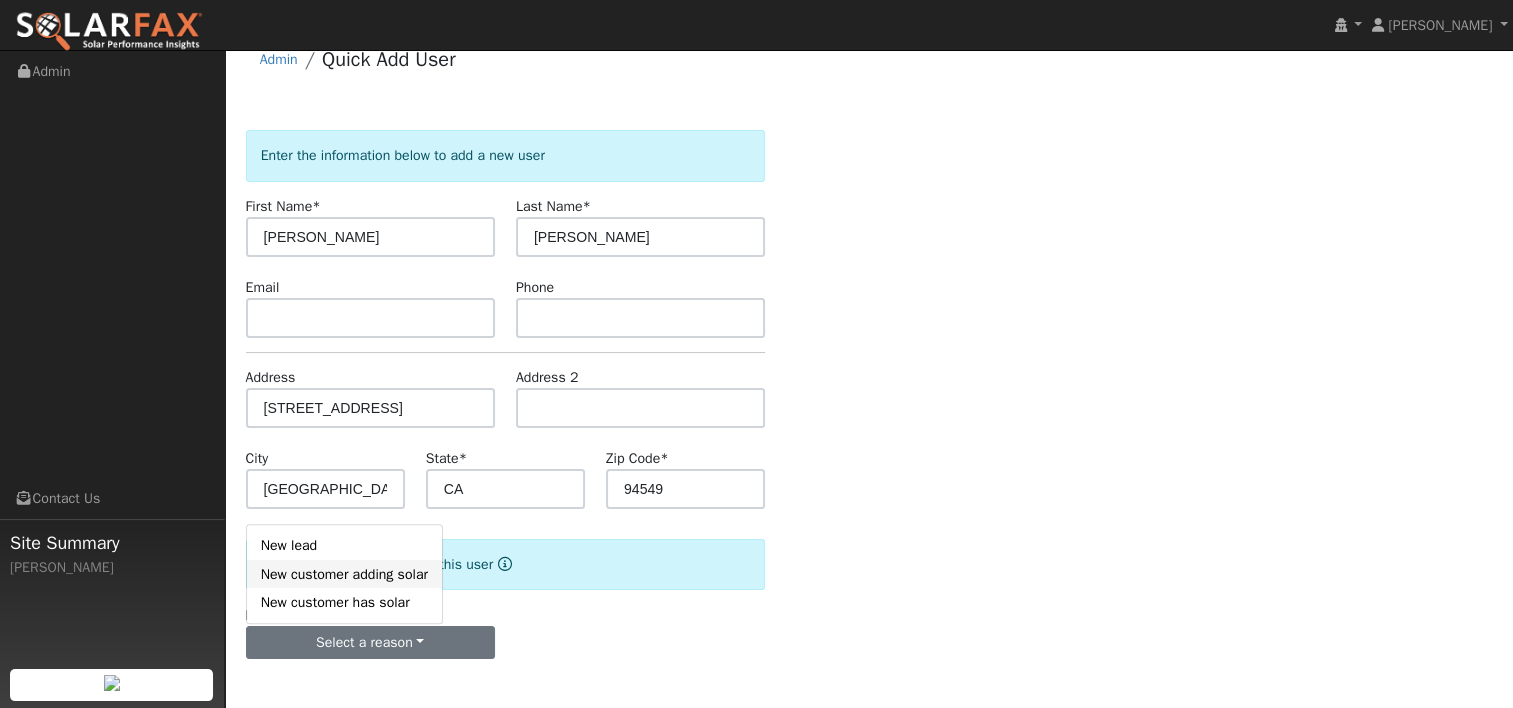 click on "New customer adding solar" at bounding box center [344, 574] 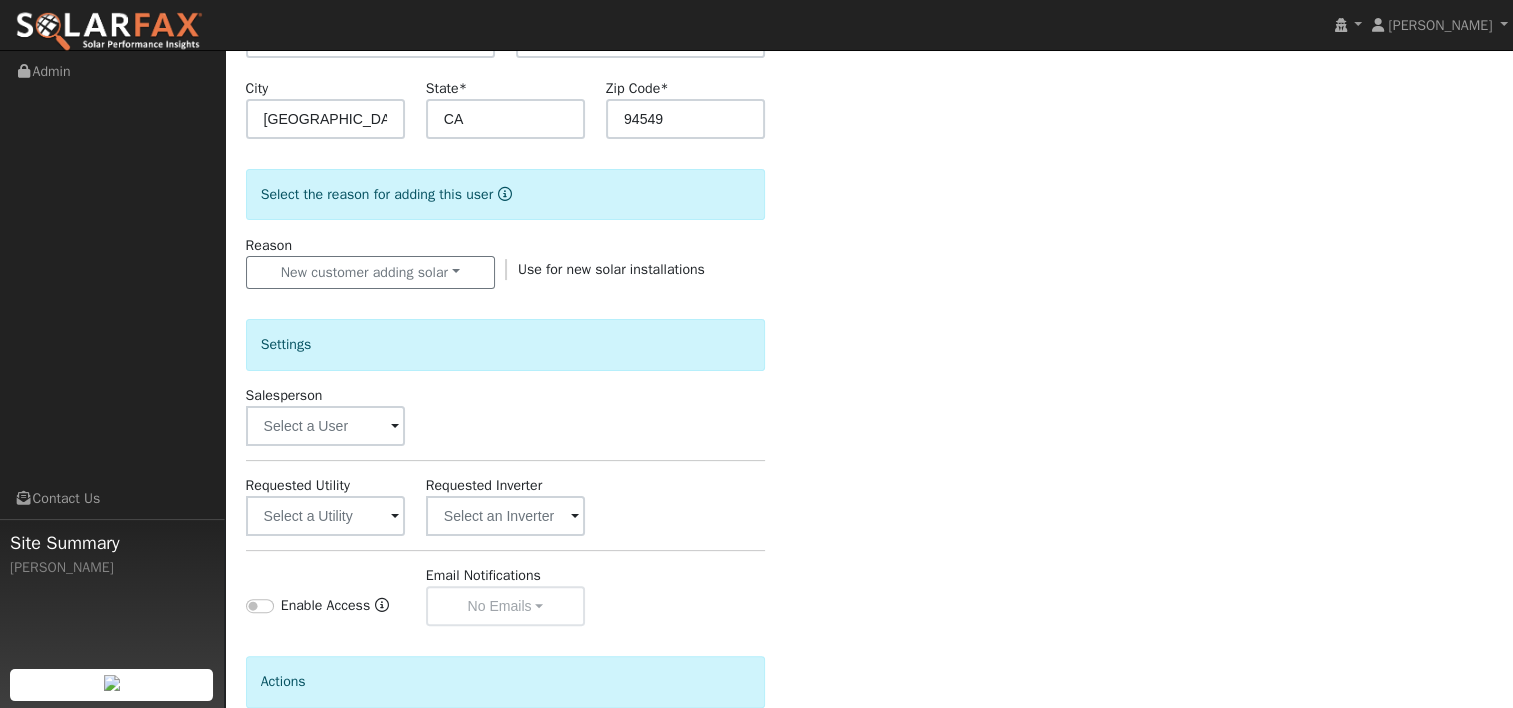 scroll, scrollTop: 426, scrollLeft: 0, axis: vertical 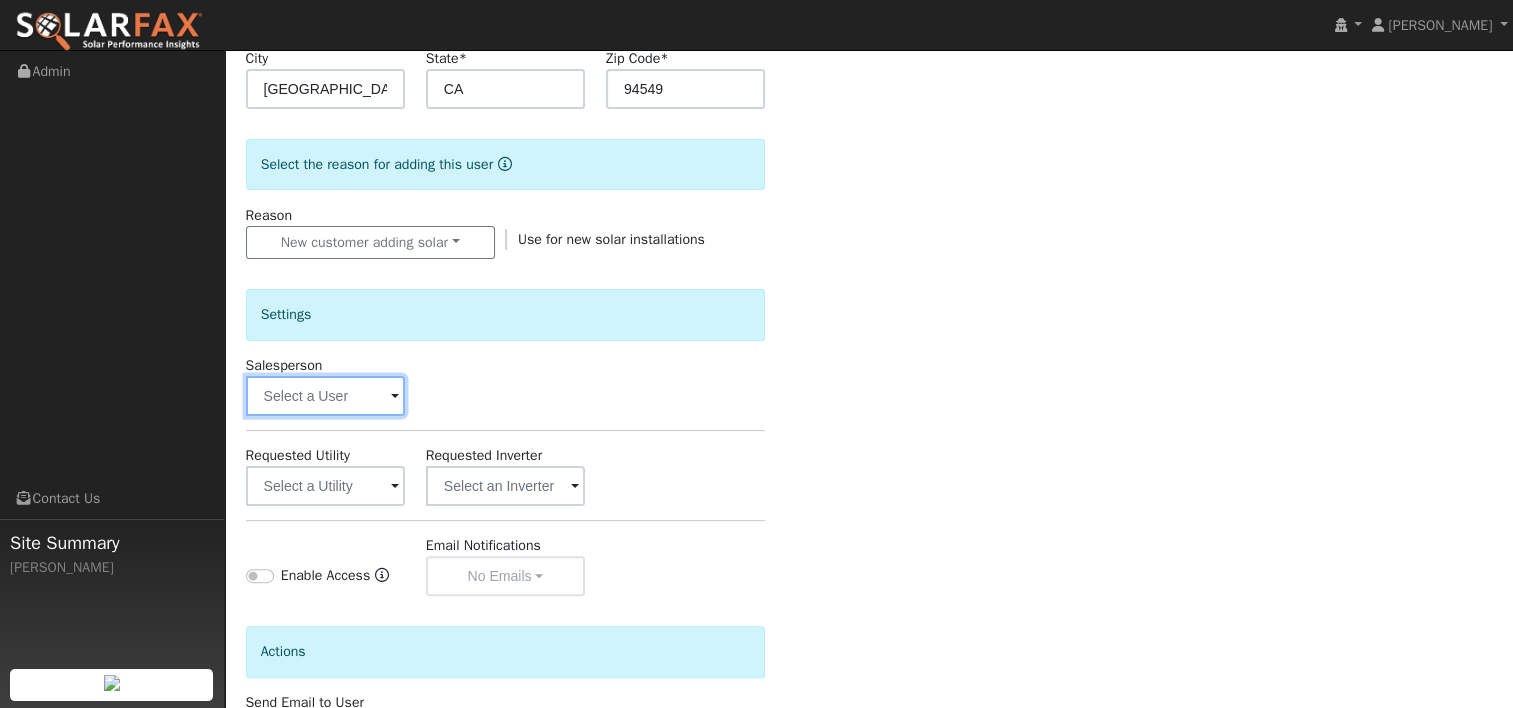 click at bounding box center [325, 396] 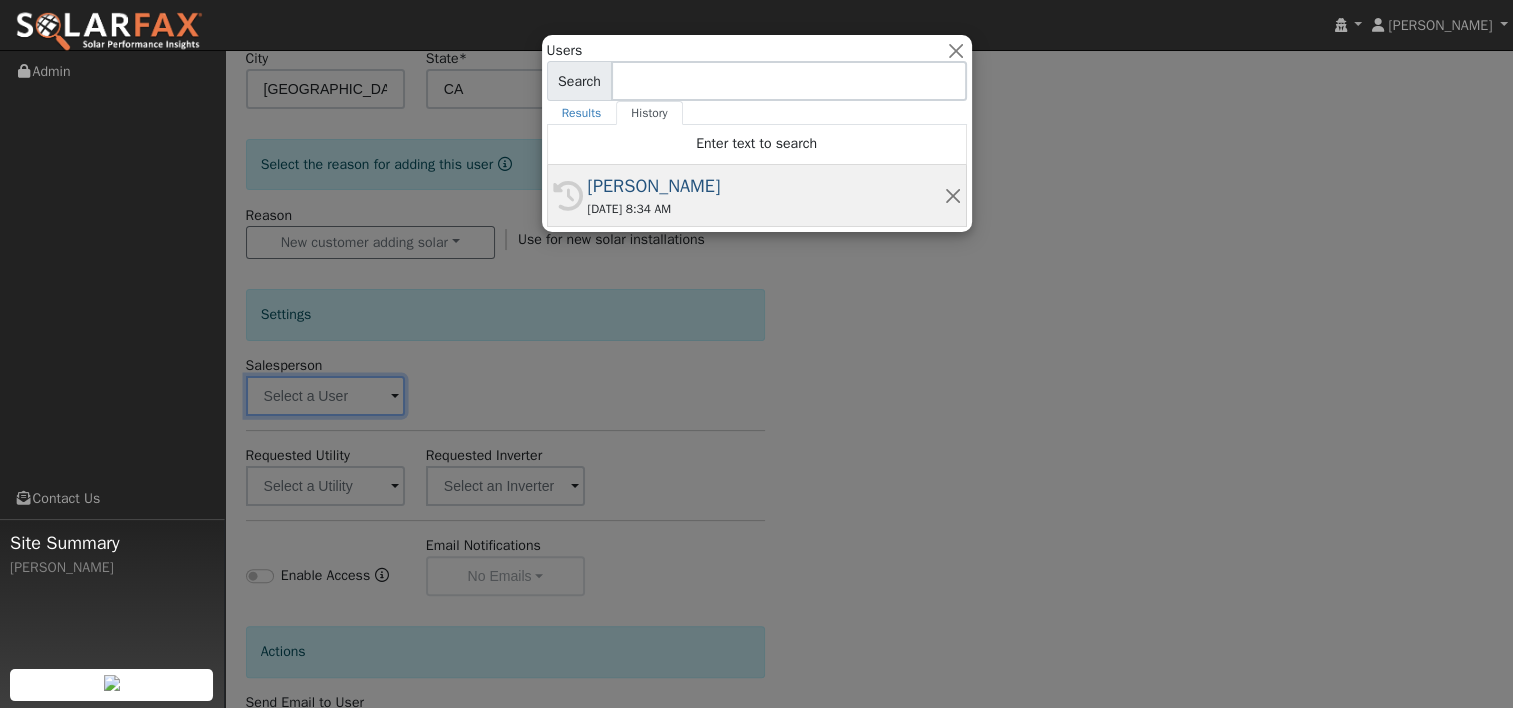 click on "[PERSON_NAME]" at bounding box center [766, 186] 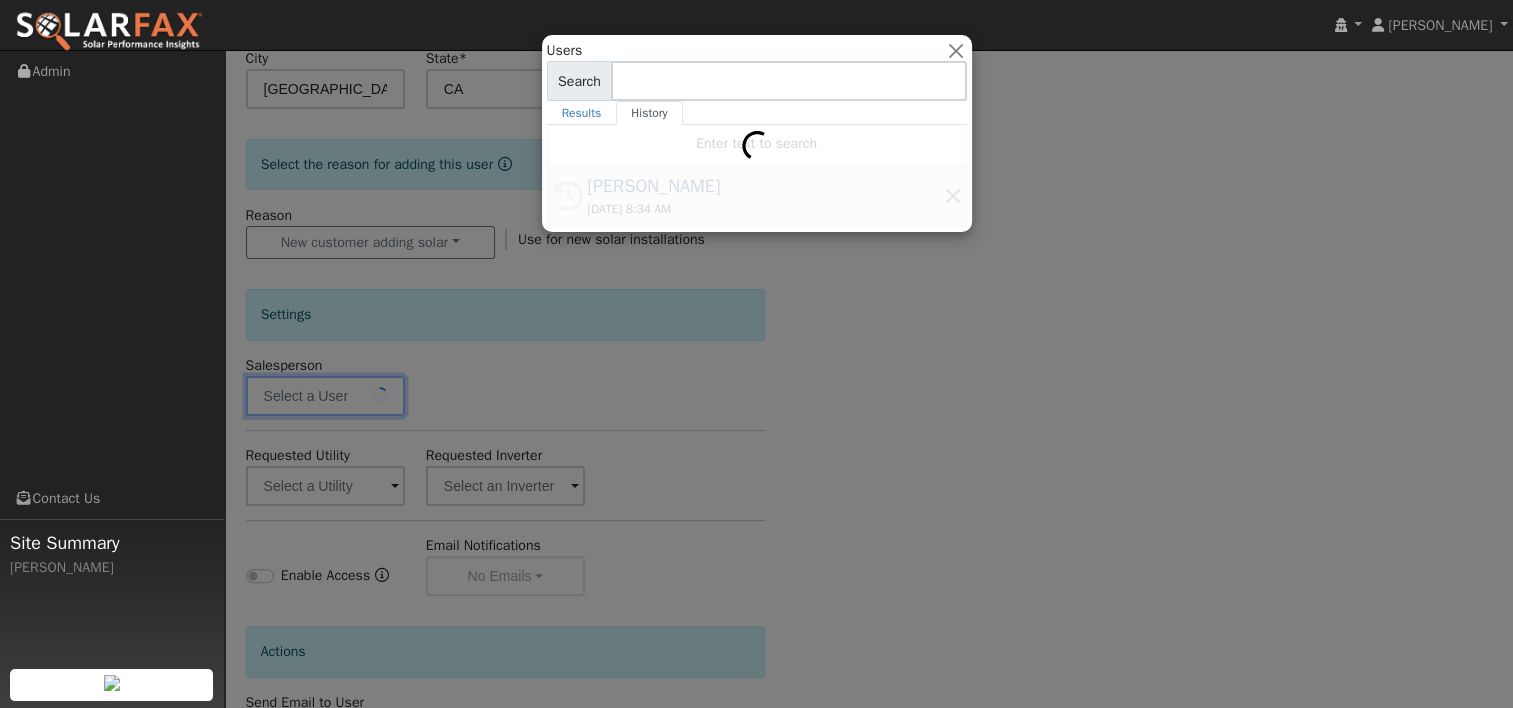 type on "[PERSON_NAME]" 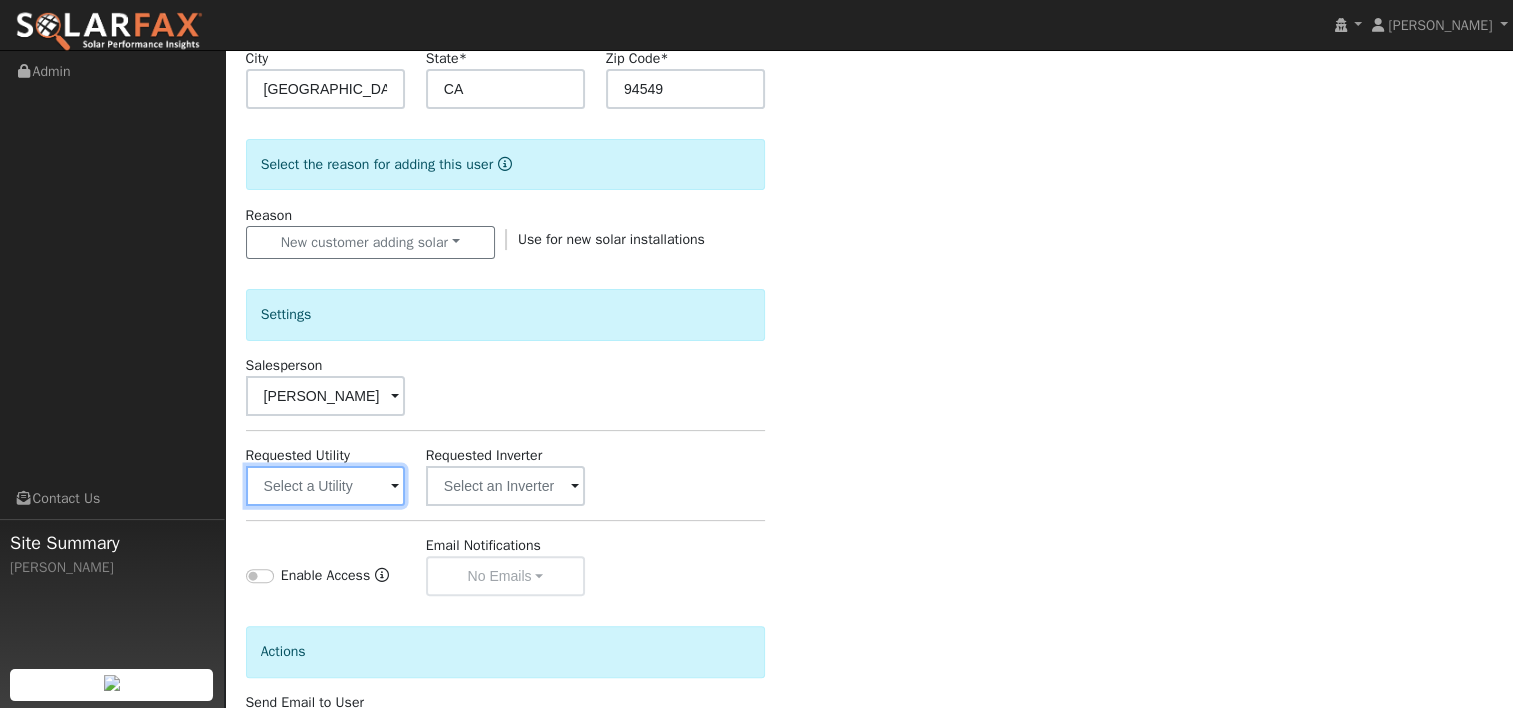 click at bounding box center [325, 486] 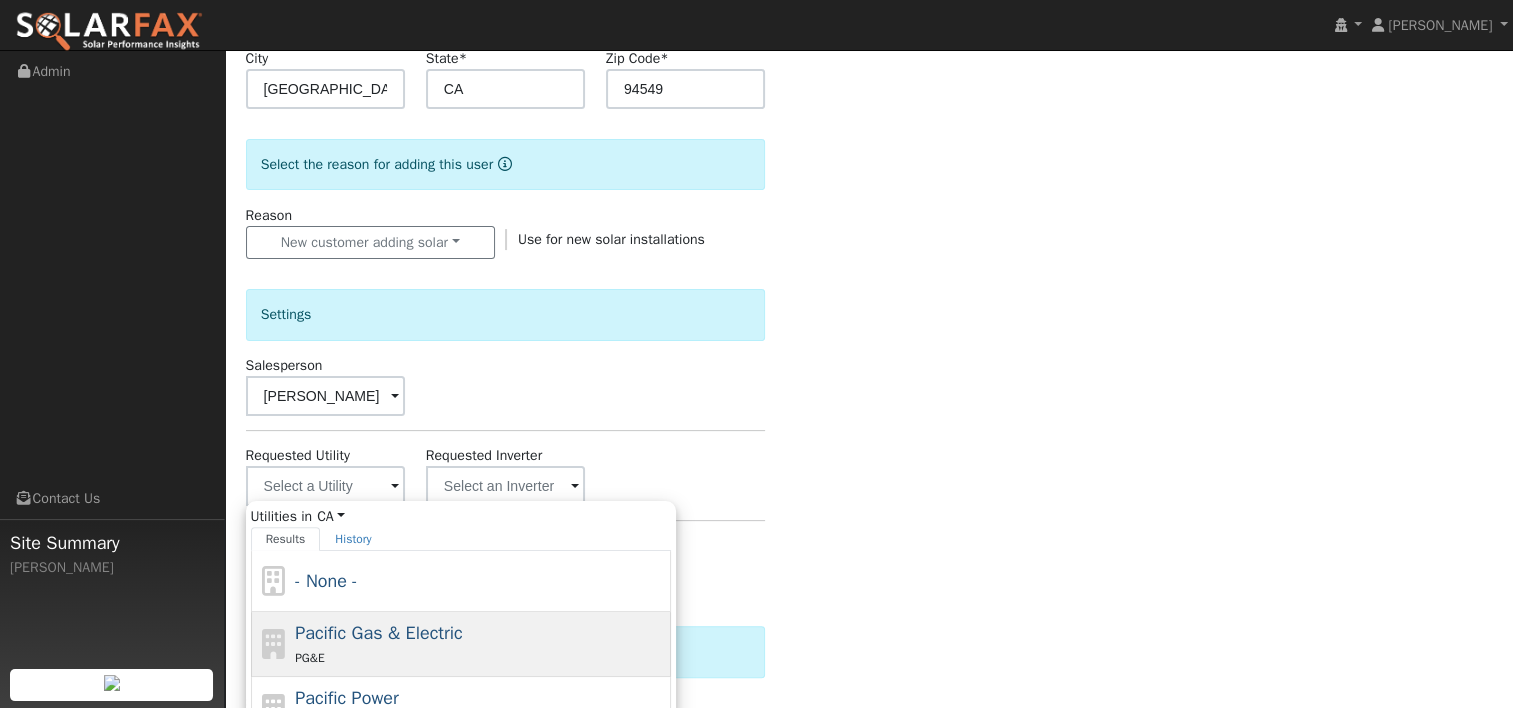 click on "Pacific Gas & Electric" at bounding box center (379, 633) 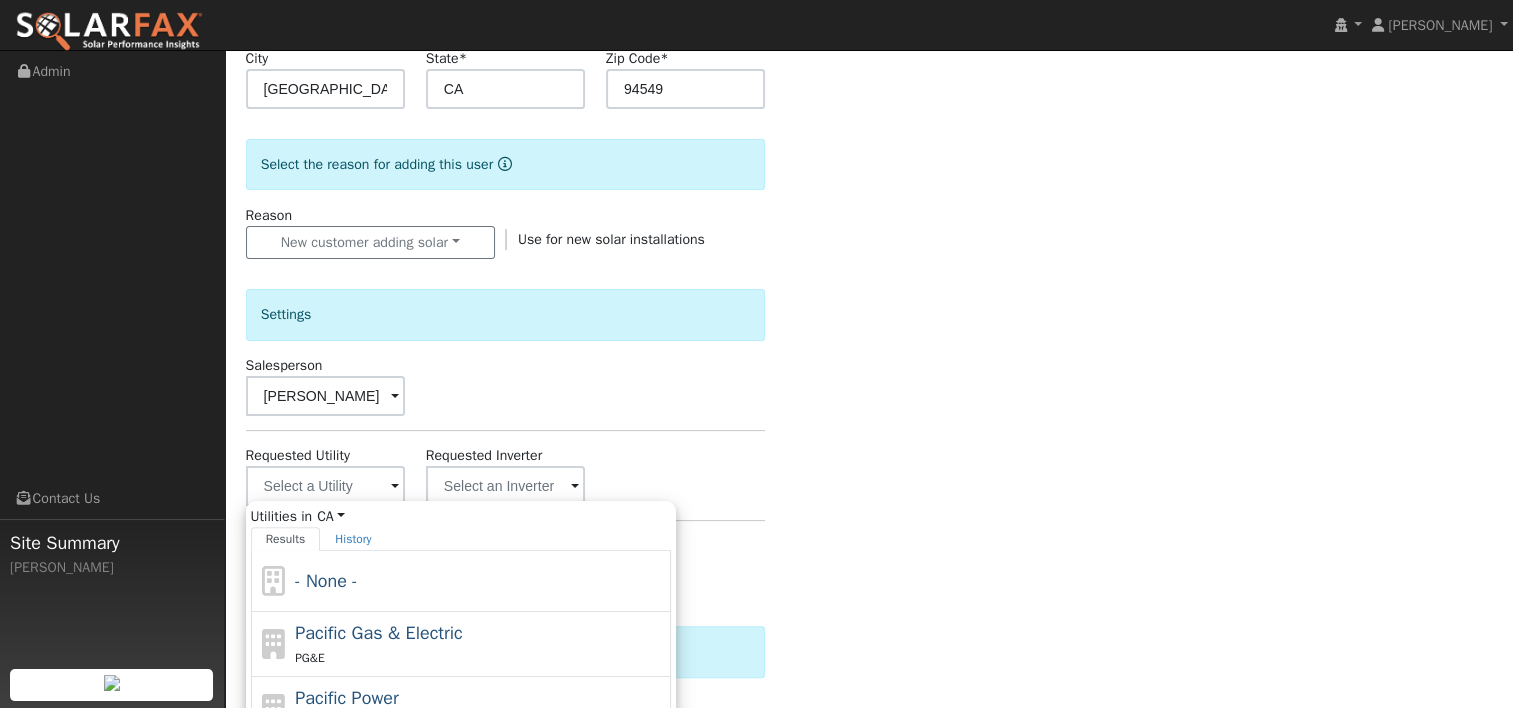 type on "Pacific Gas & Electric" 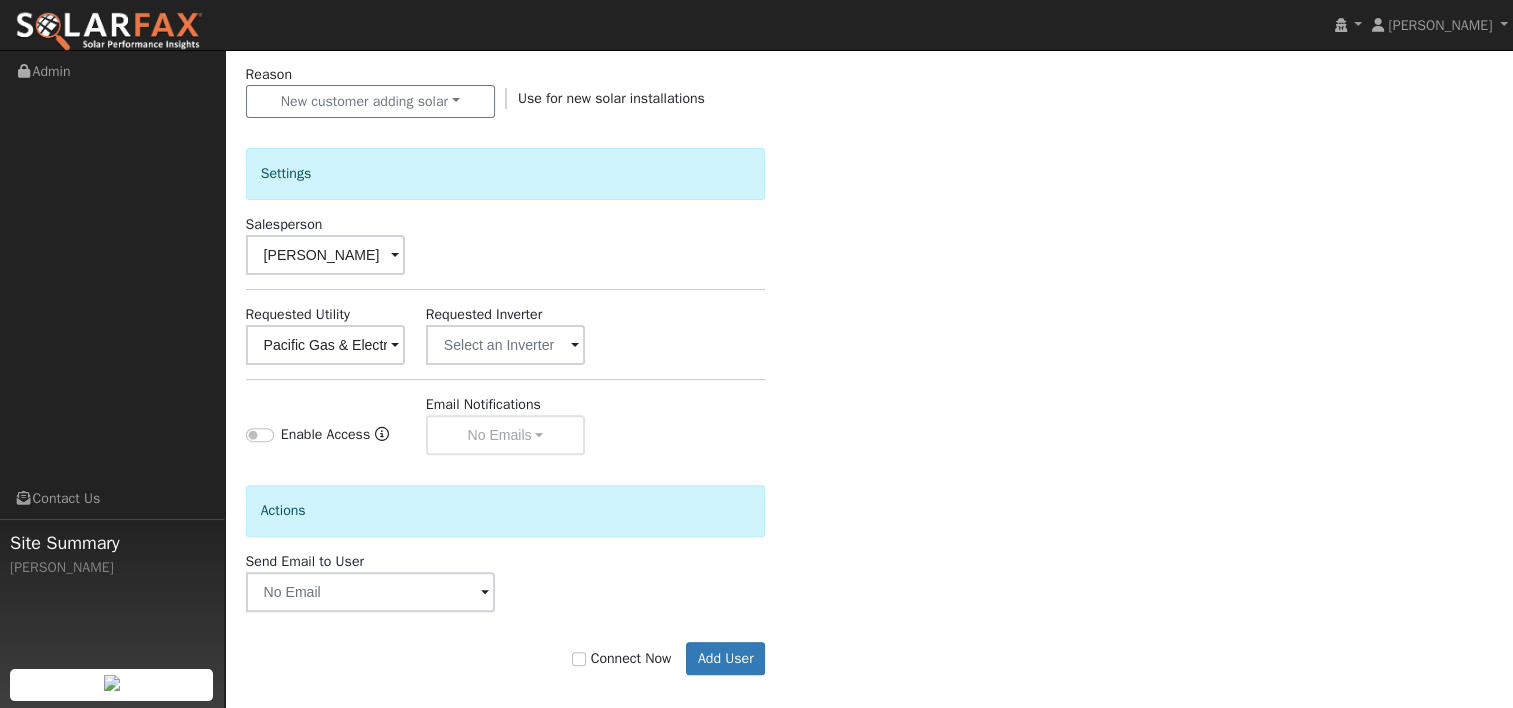 scroll, scrollTop: 582, scrollLeft: 0, axis: vertical 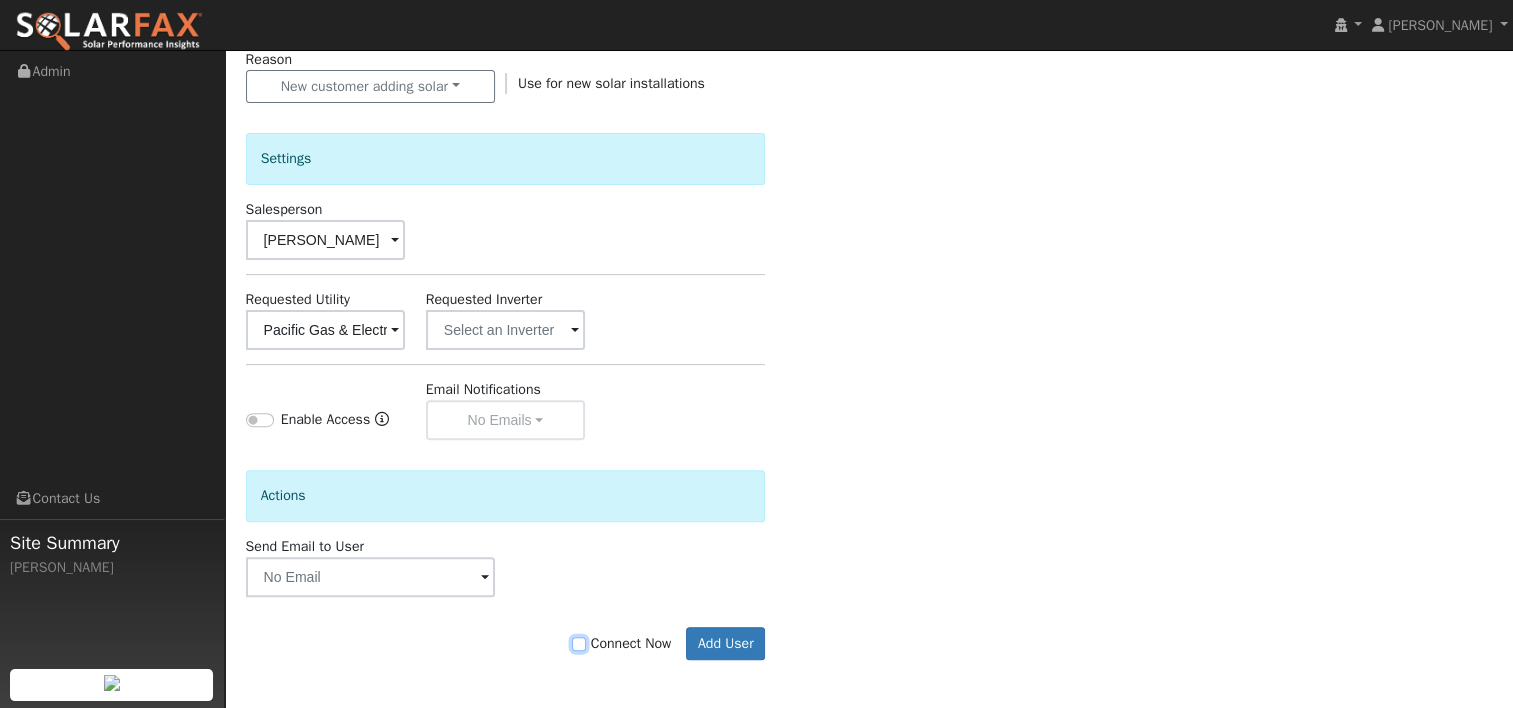 click on "Connect Now" at bounding box center (579, 644) 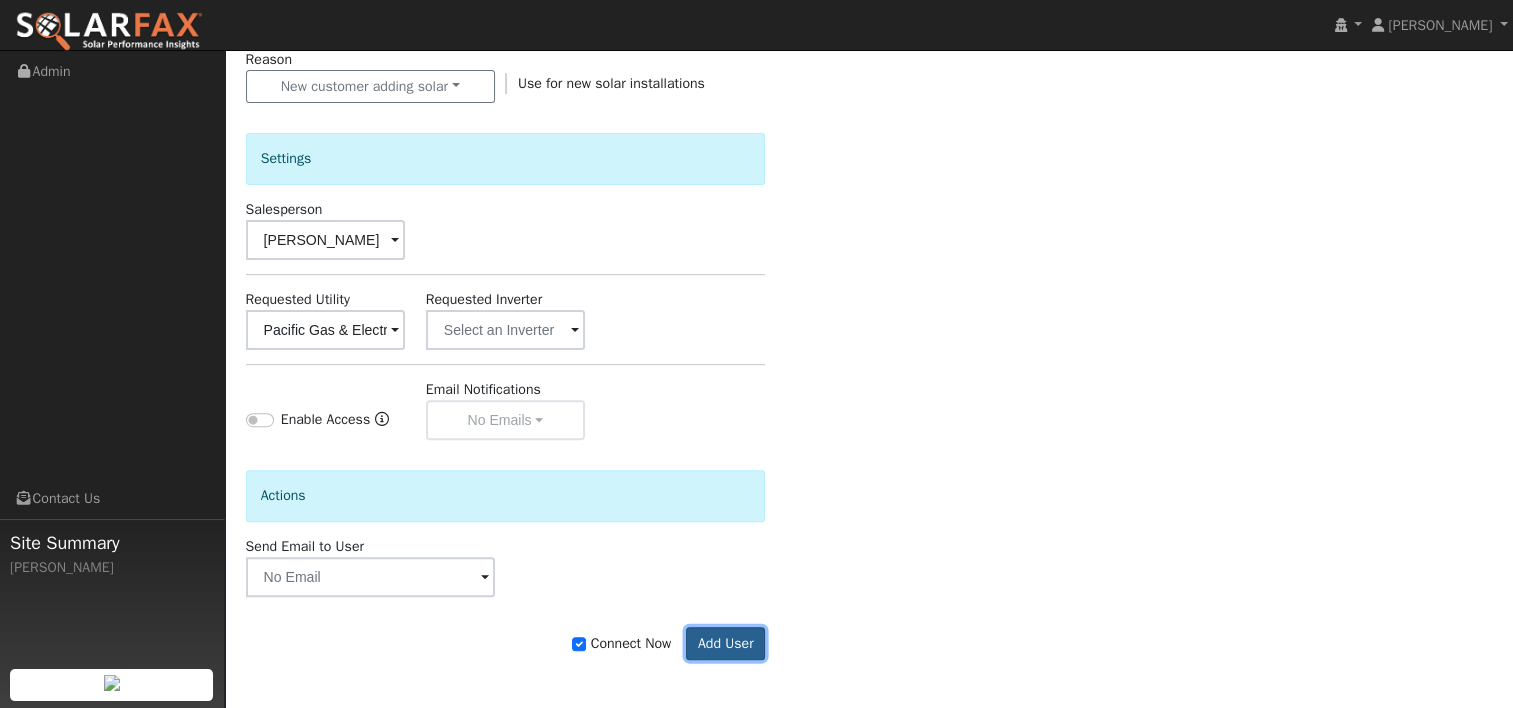 click on "Add User" at bounding box center (725, 644) 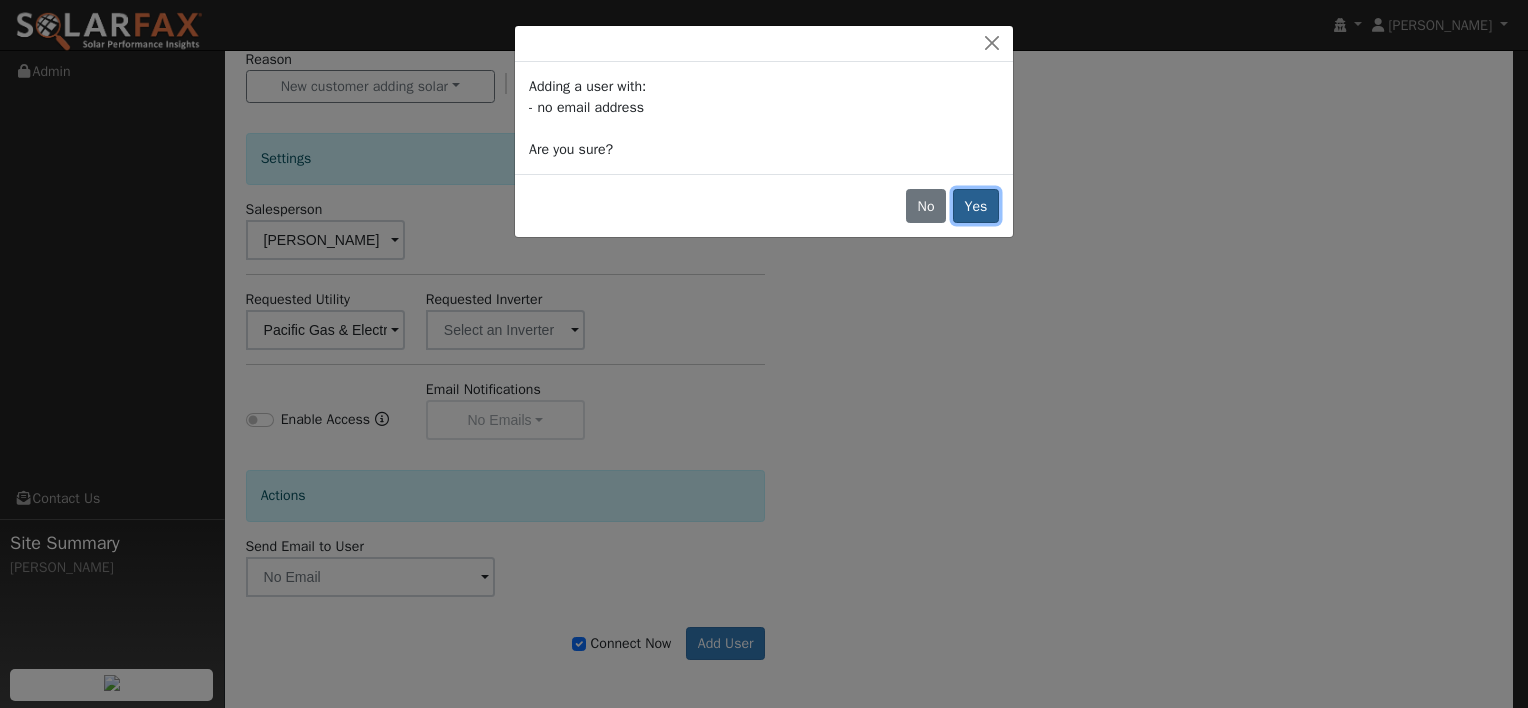 click on "Yes" at bounding box center (976, 206) 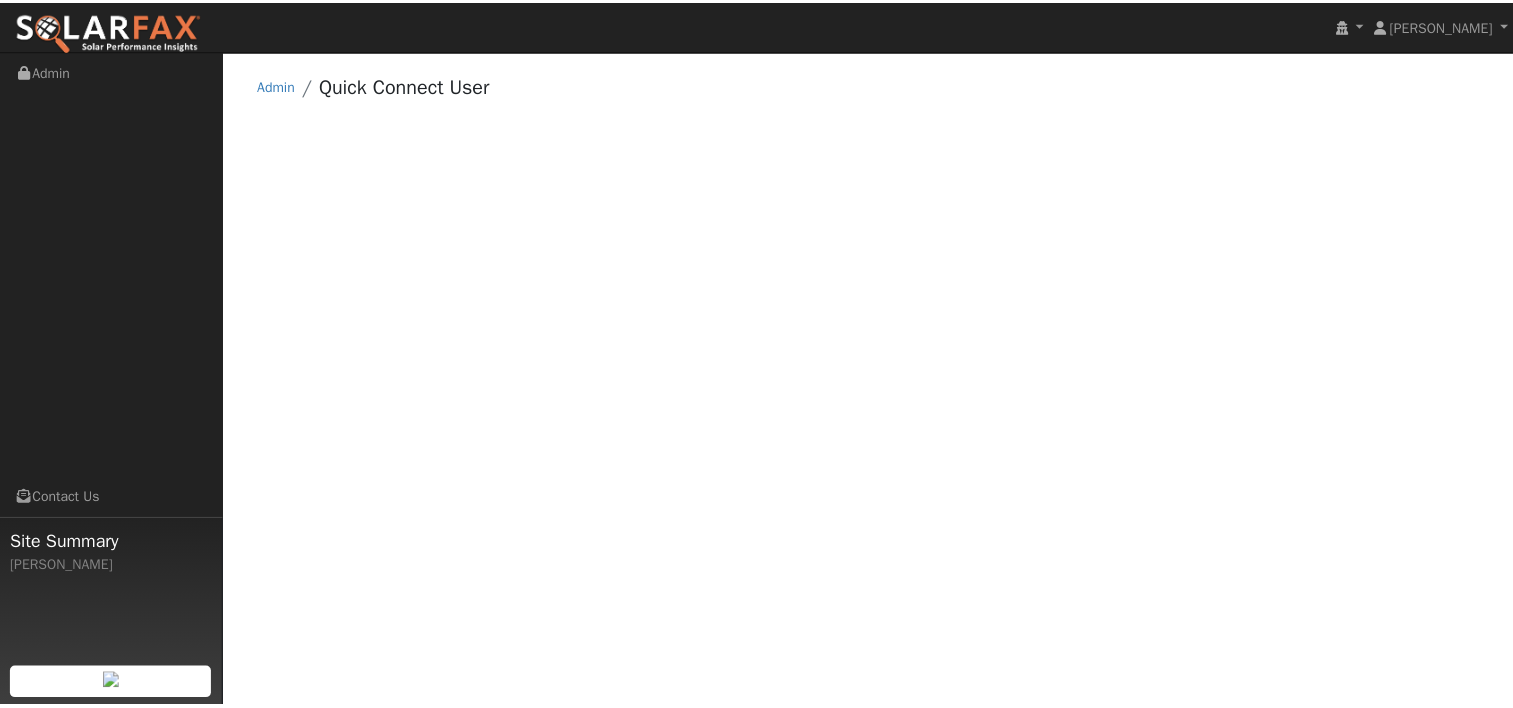 scroll, scrollTop: 0, scrollLeft: 0, axis: both 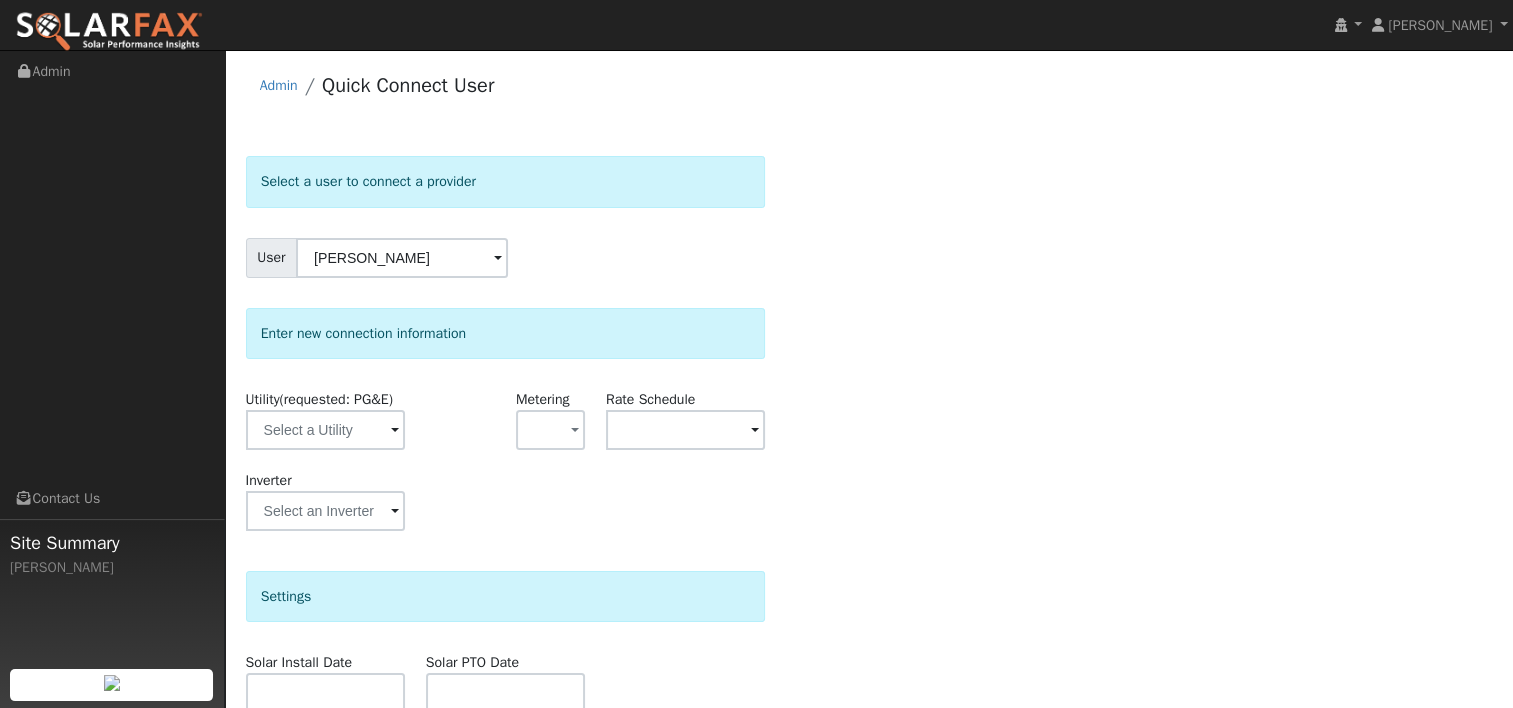 click at bounding box center [395, 431] 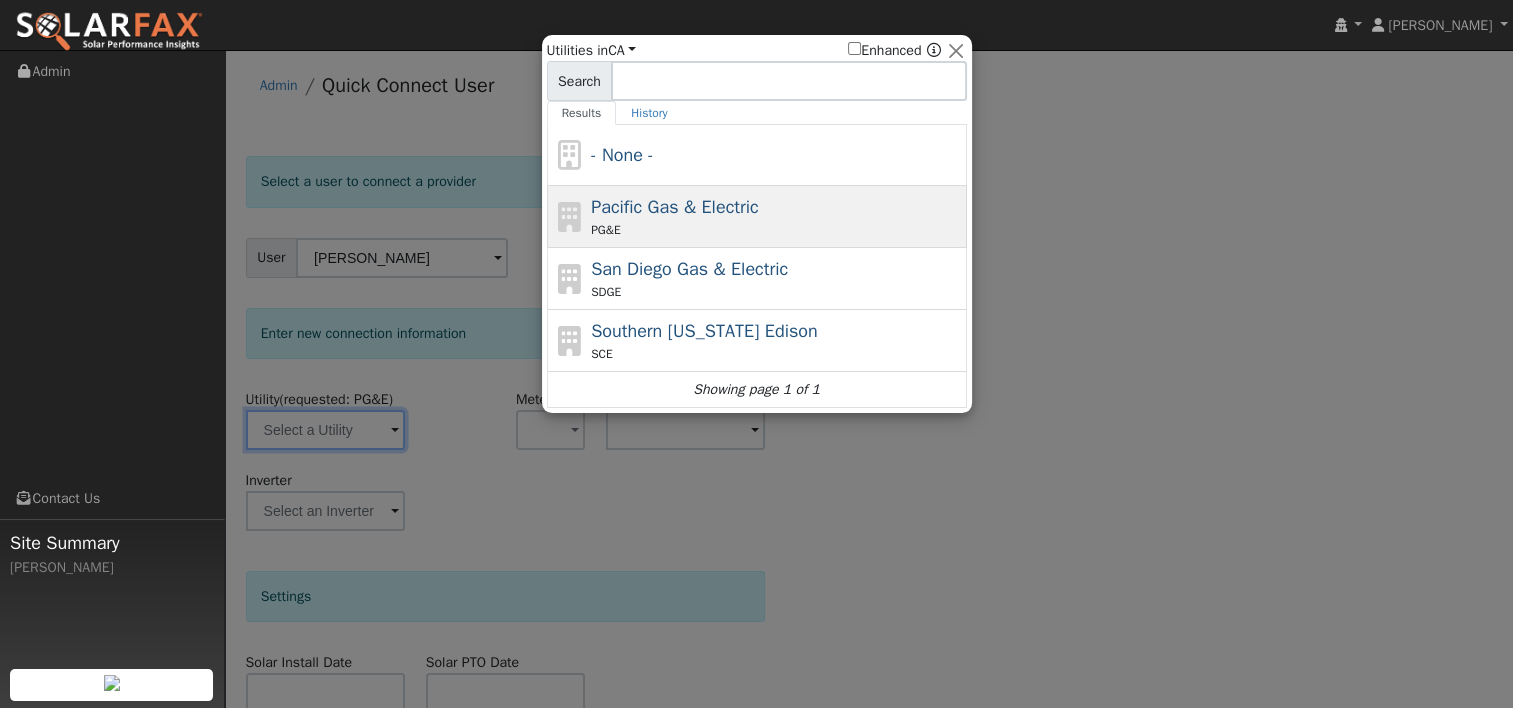 click on "Pacific Gas & Electric" at bounding box center (675, 207) 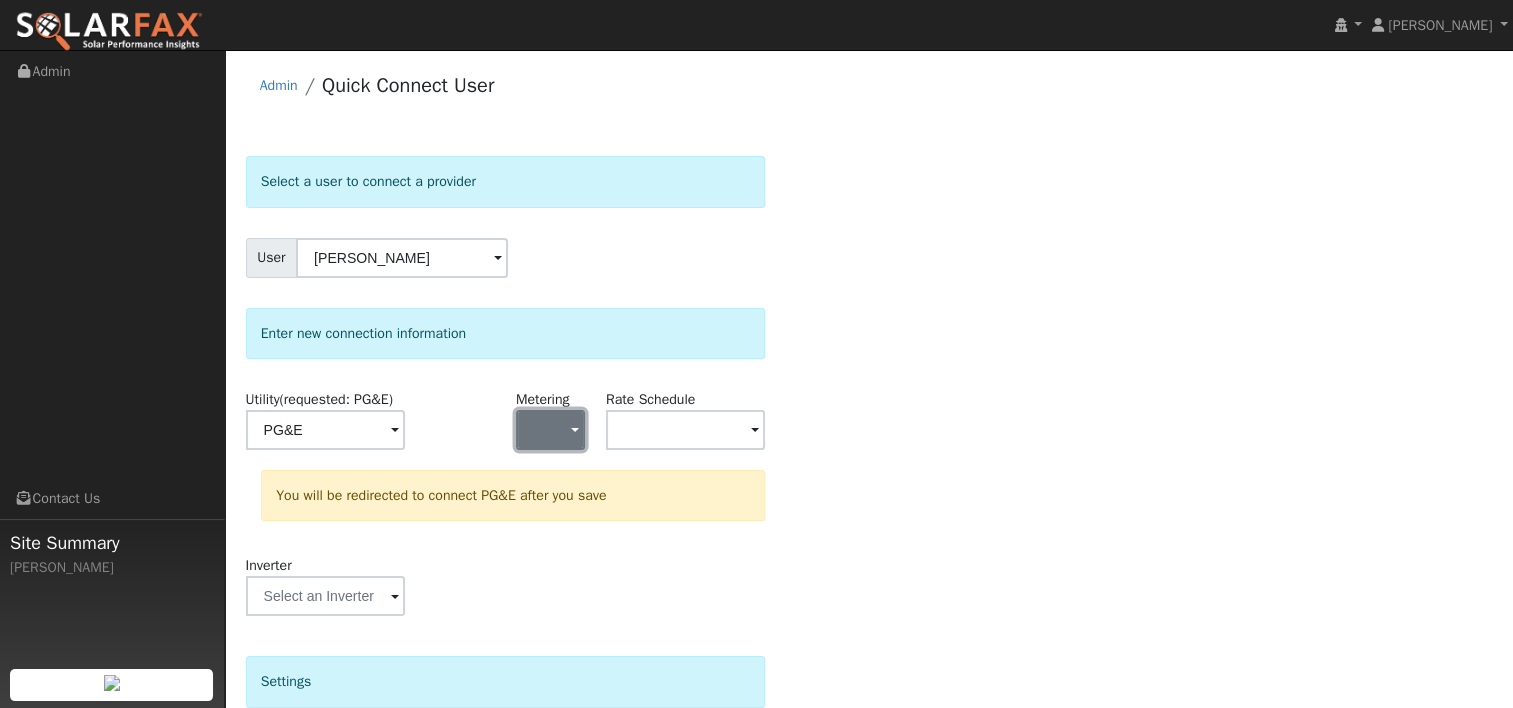 click 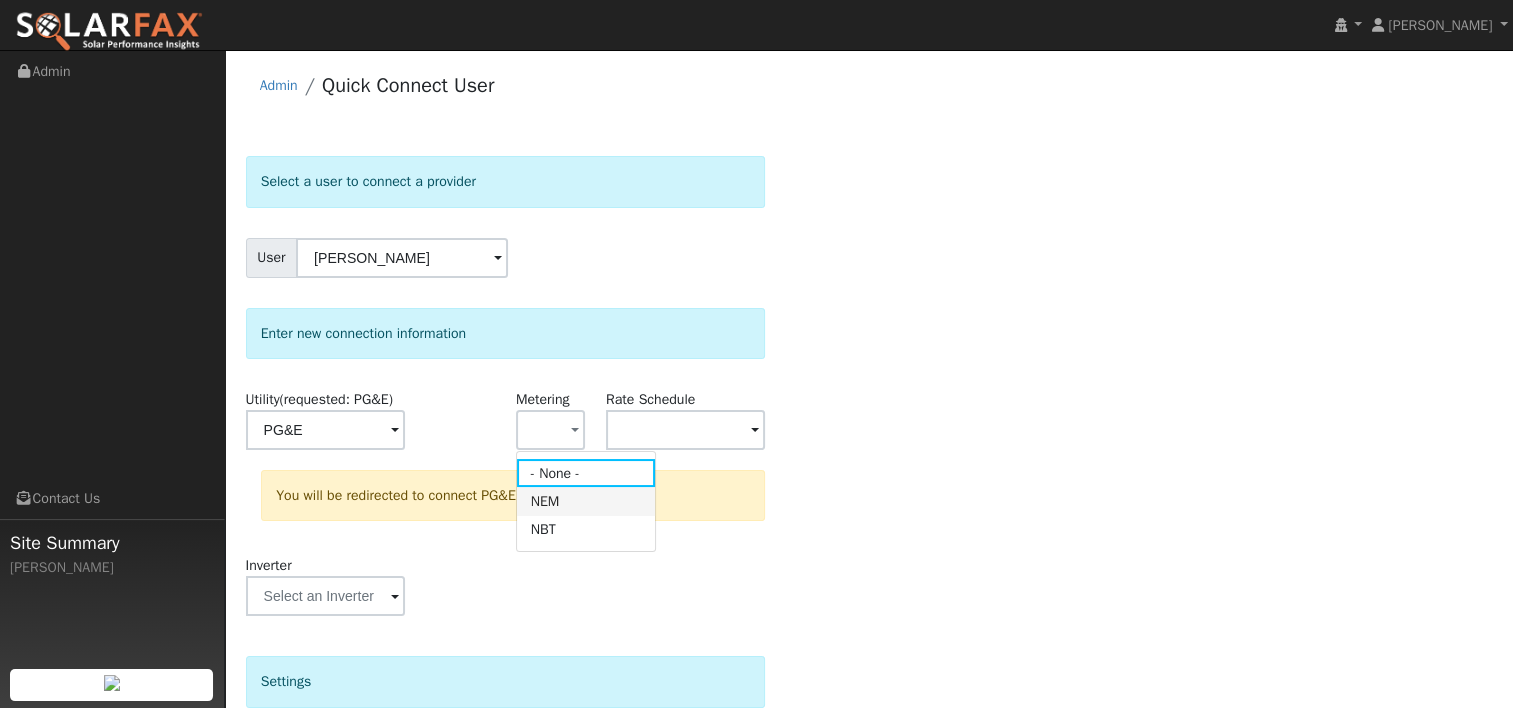 click on "NEM" at bounding box center (586, 501) 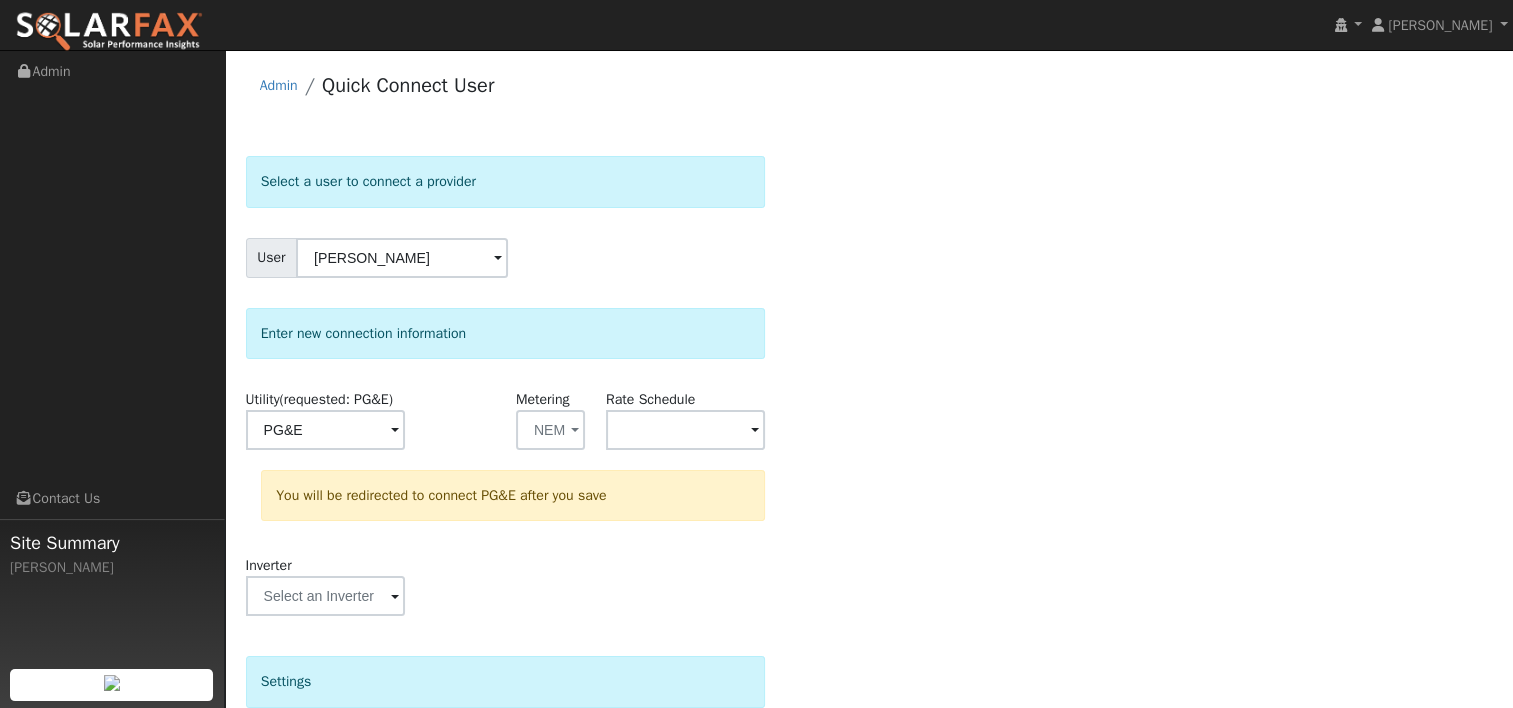click at bounding box center [395, 431] 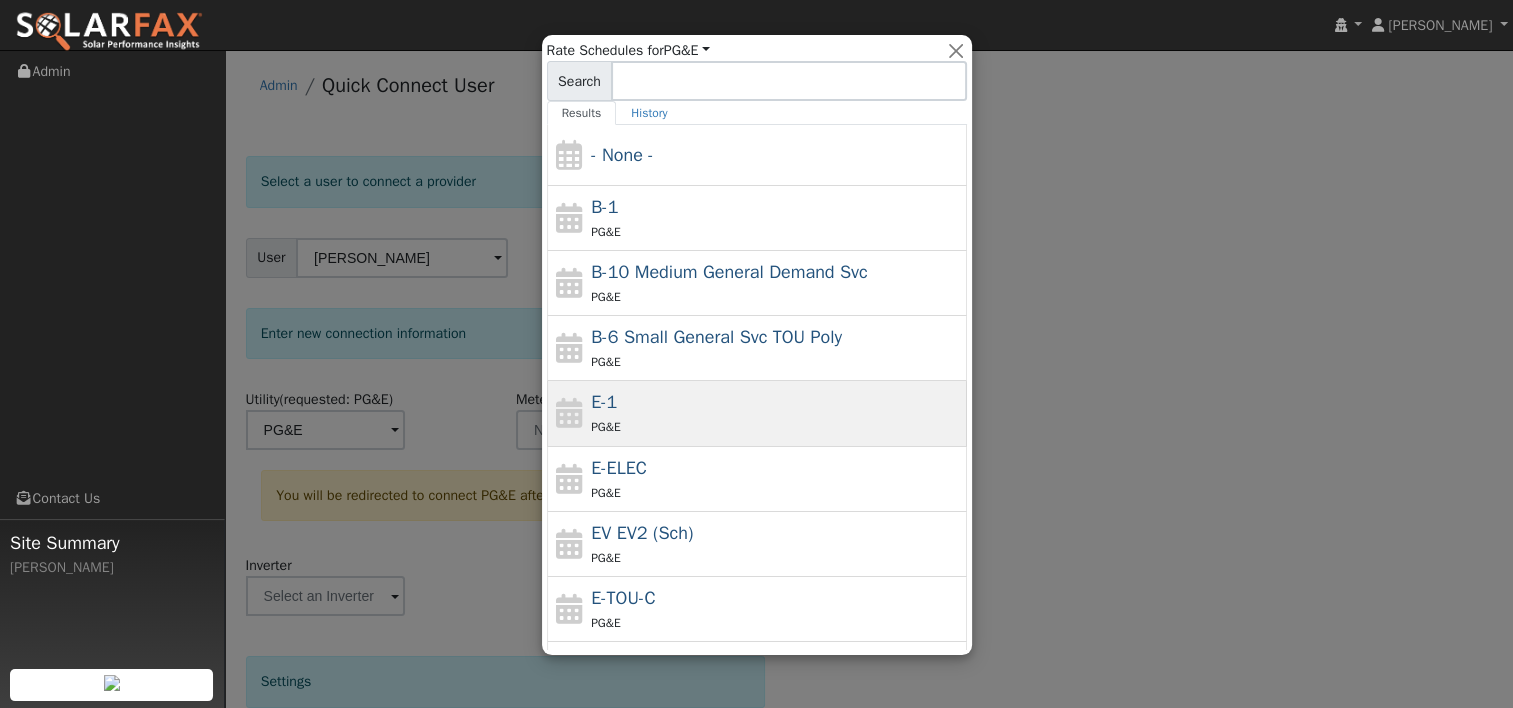 click on "E-1 PG&E" at bounding box center [776, 413] 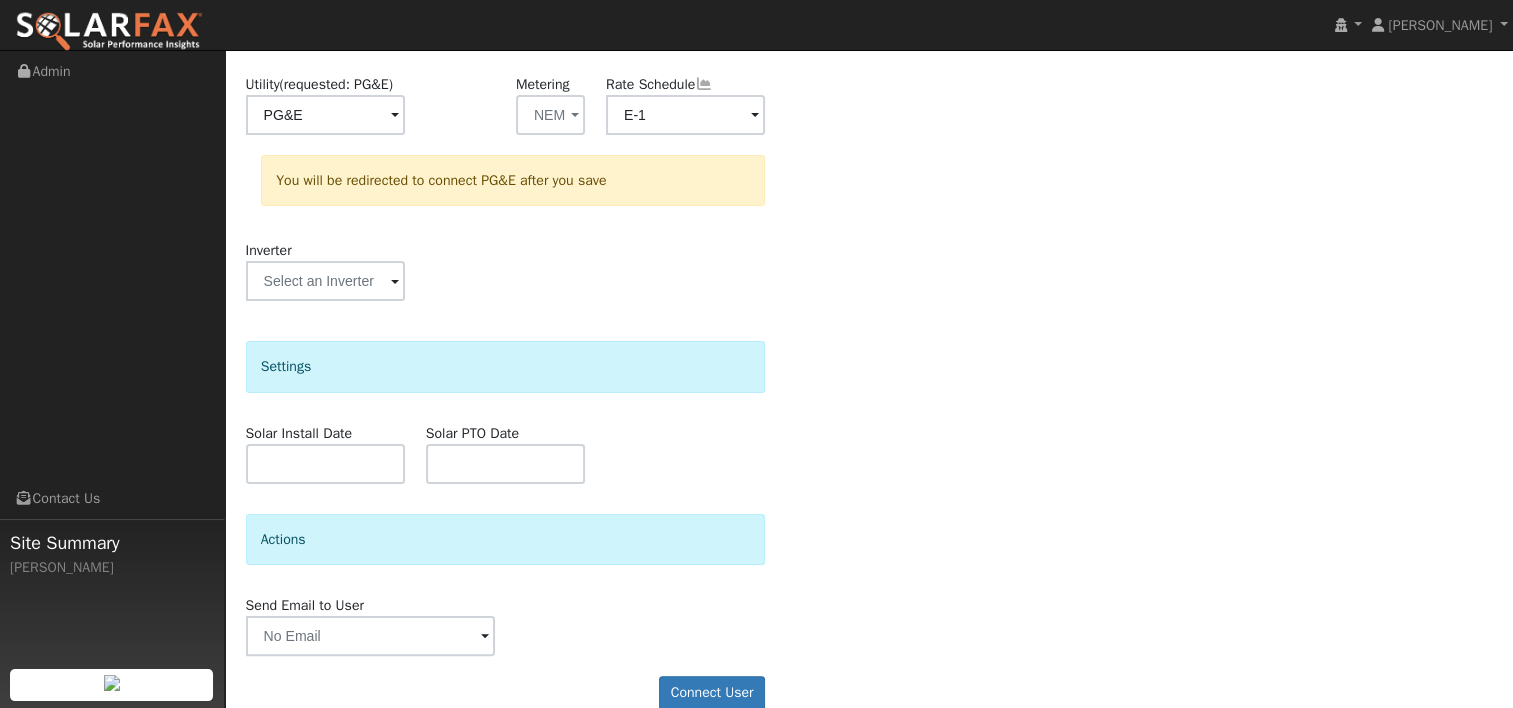scroll, scrollTop: 344, scrollLeft: 0, axis: vertical 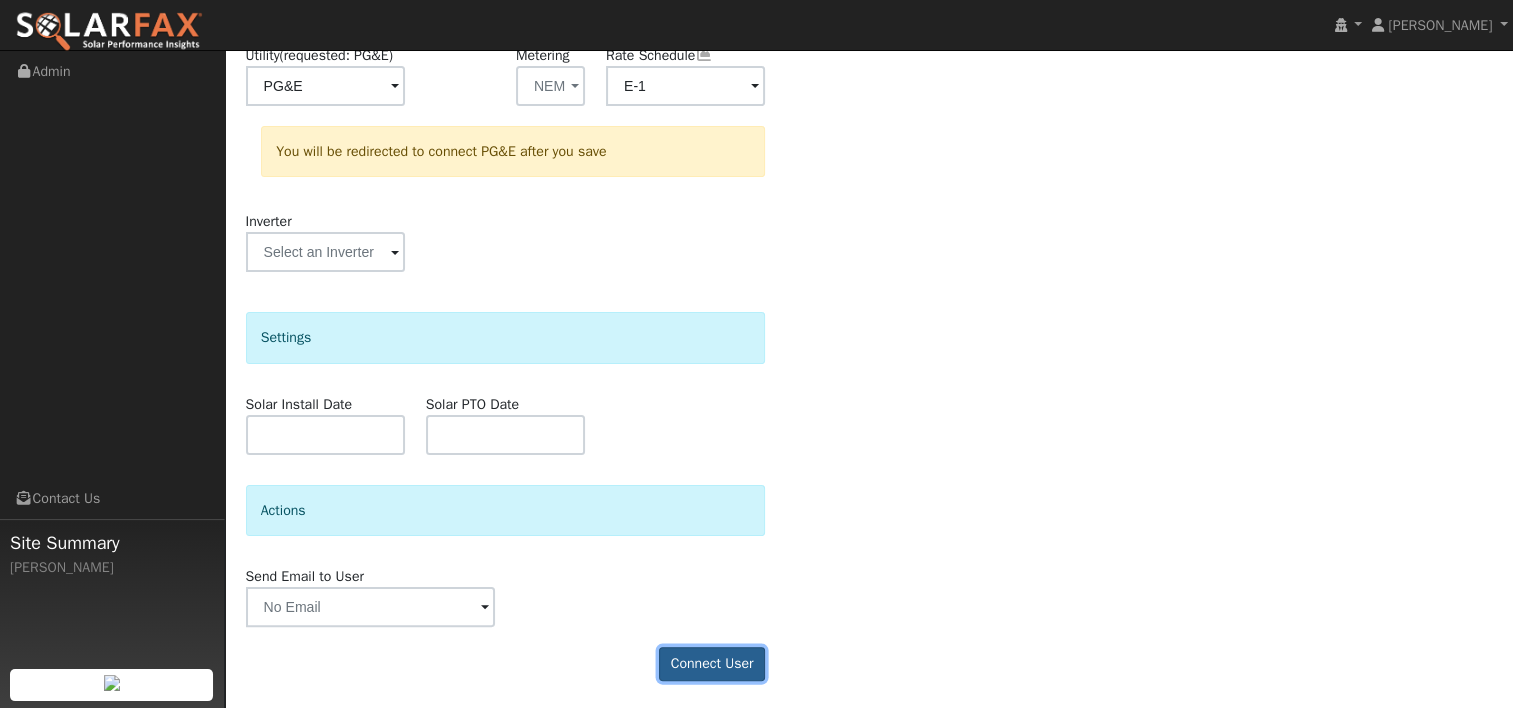 click on "Connect User" at bounding box center (712, 664) 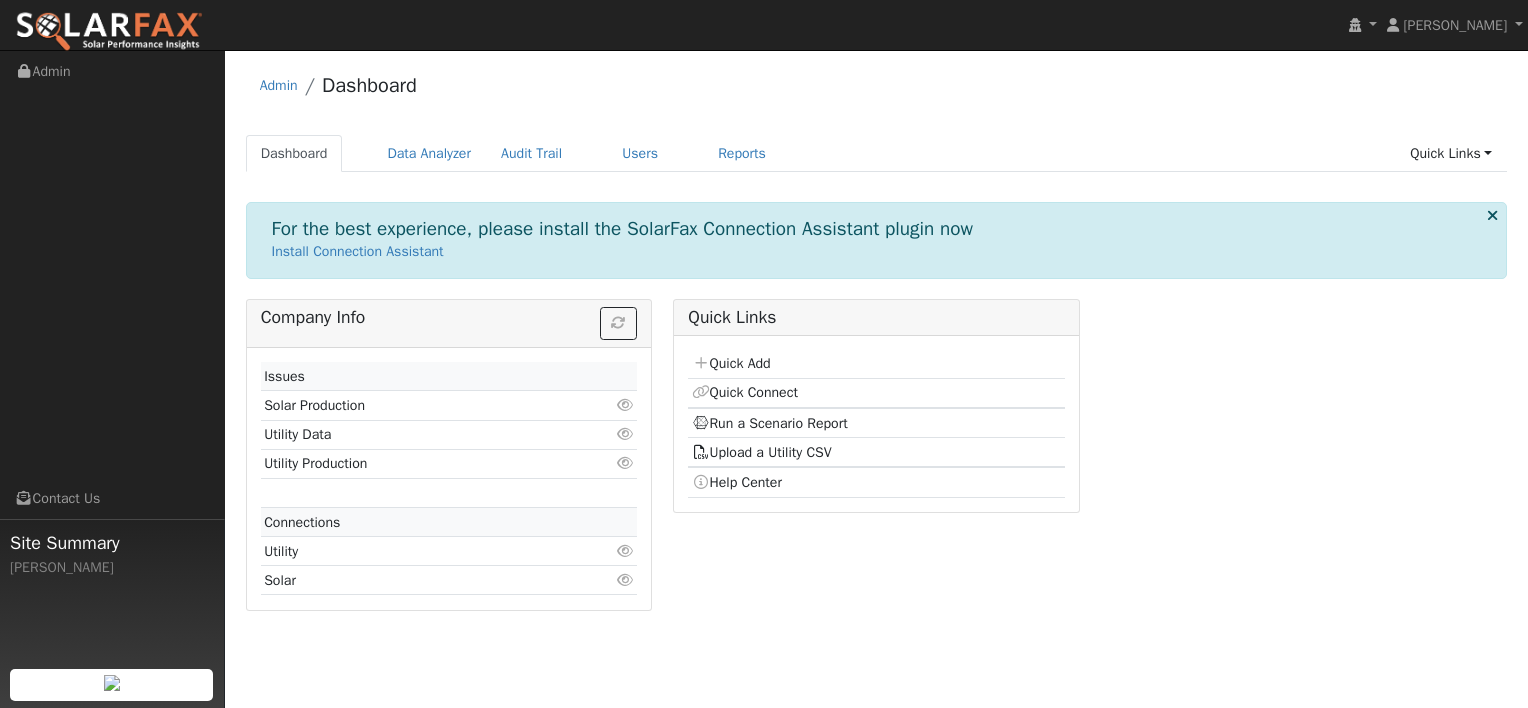 scroll, scrollTop: 0, scrollLeft: 0, axis: both 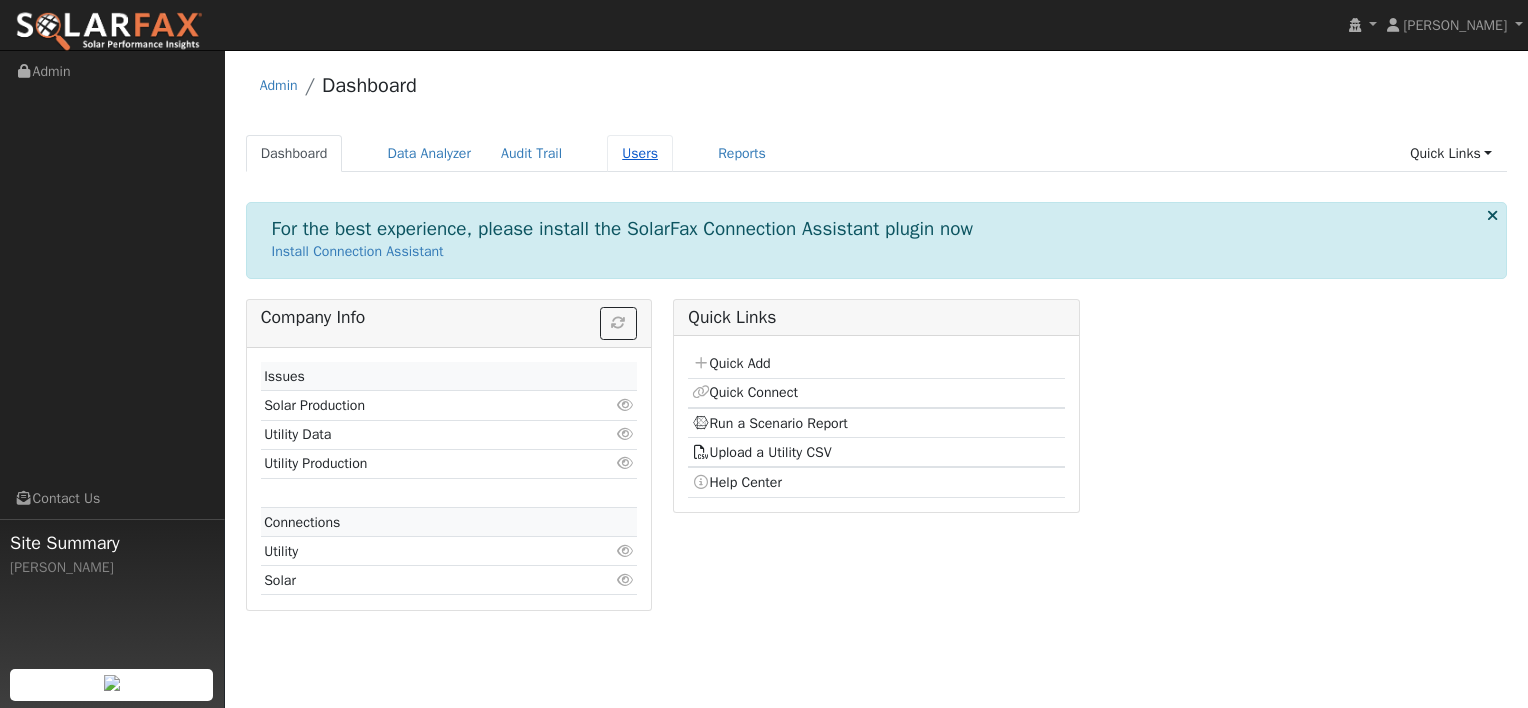 click on "Users" at bounding box center [640, 153] 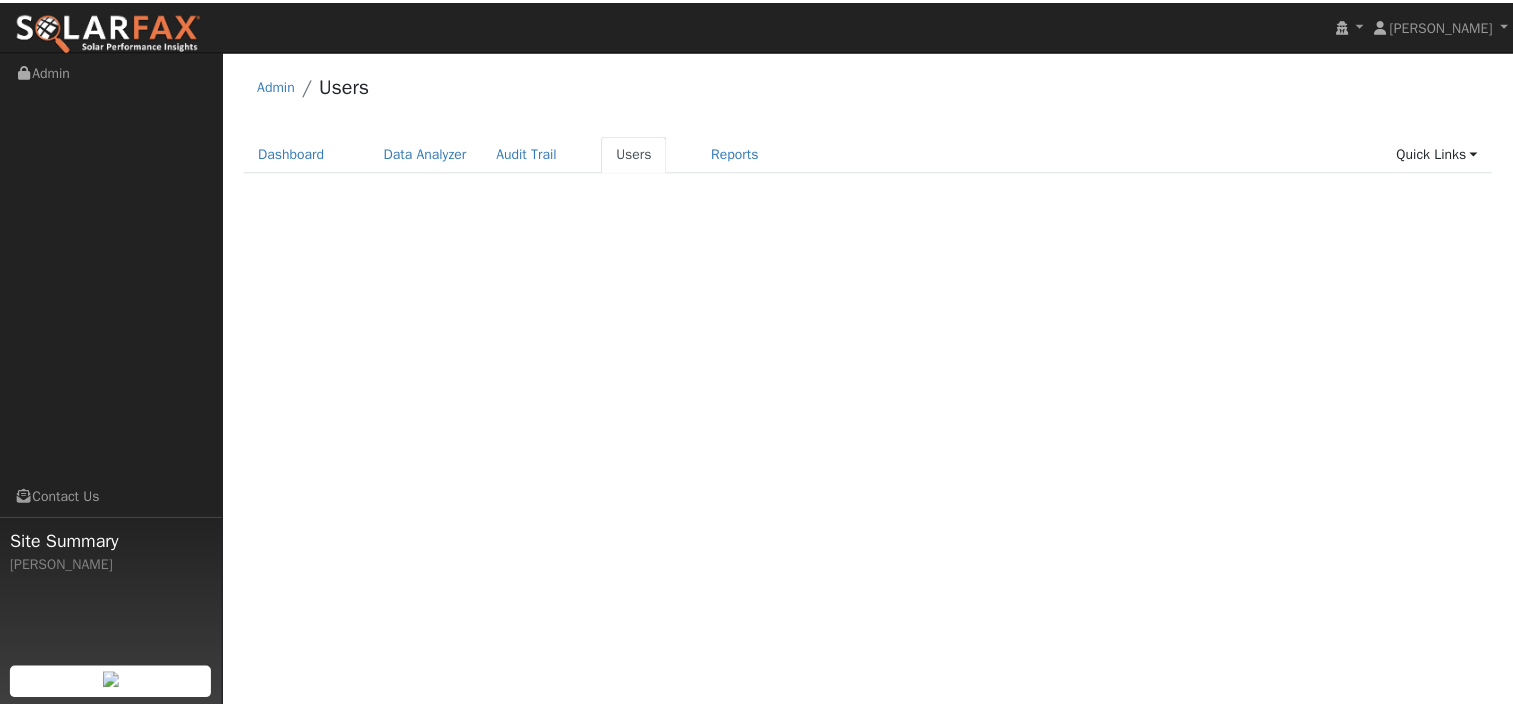 scroll, scrollTop: 0, scrollLeft: 0, axis: both 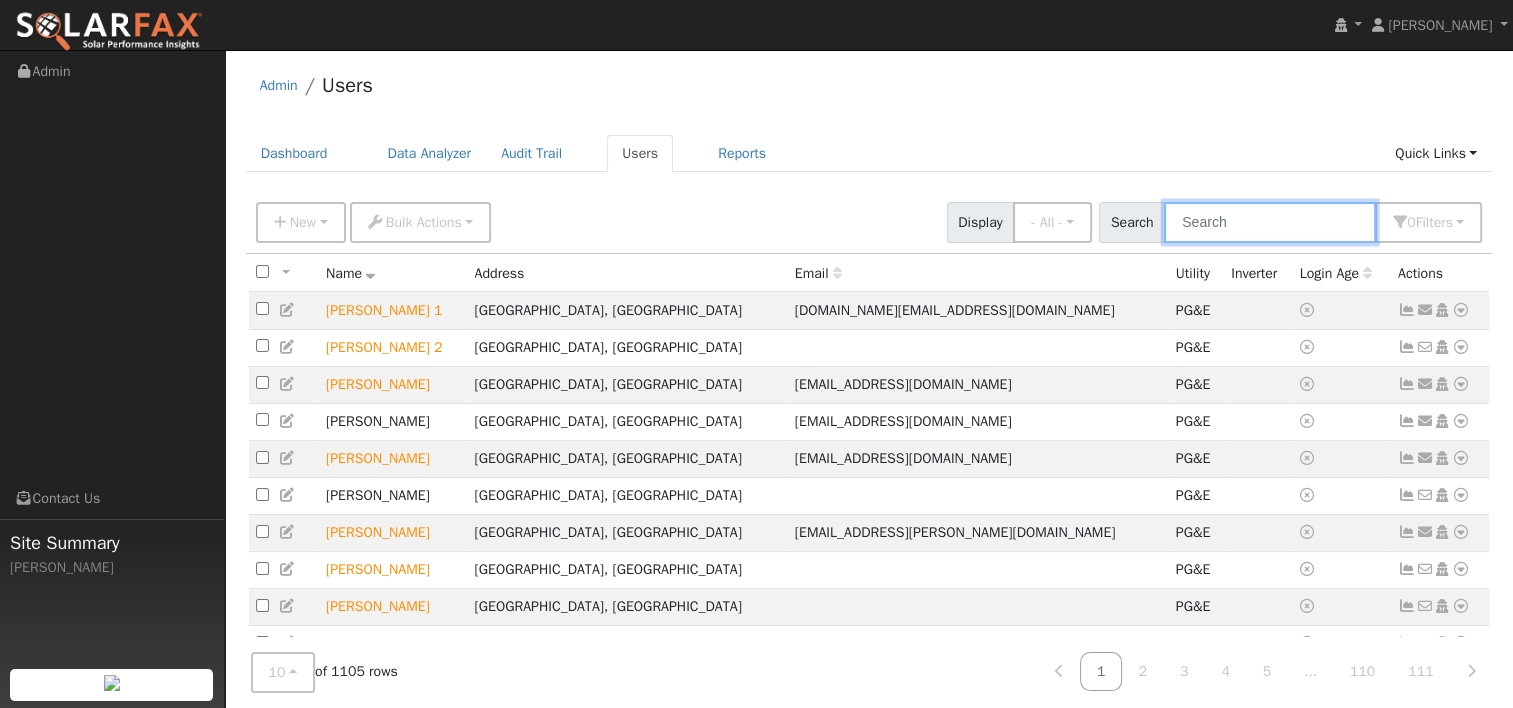 click at bounding box center (1270, 222) 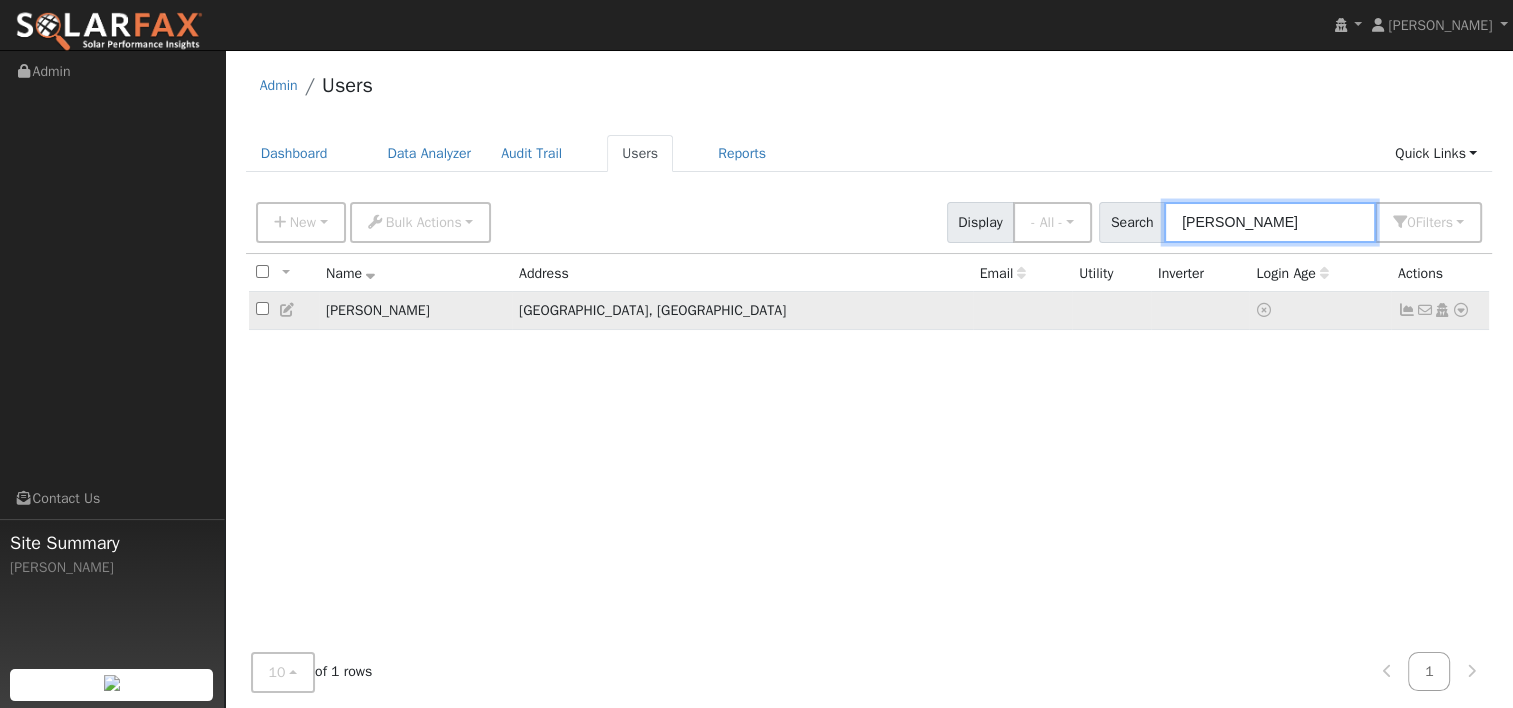 type on "[PERSON_NAME]" 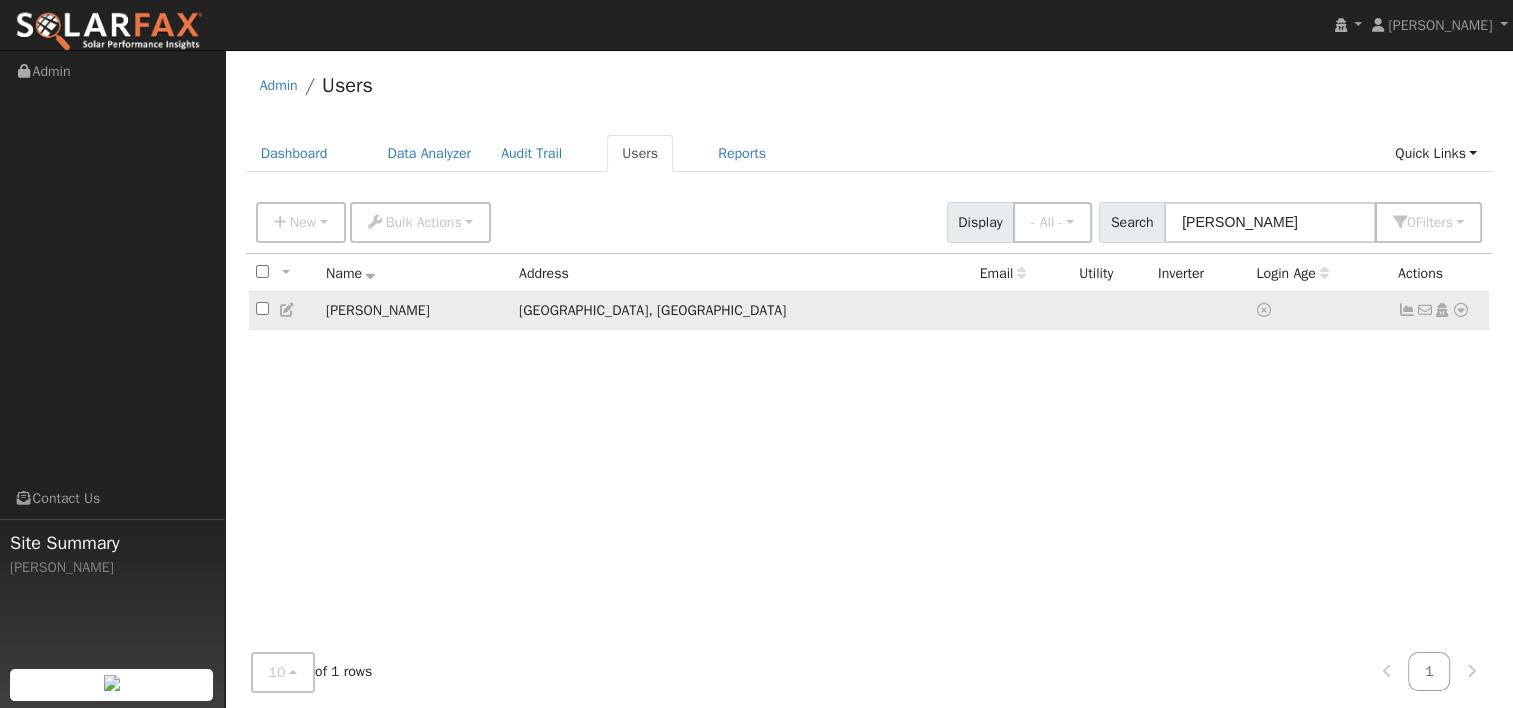click at bounding box center [1461, 310] 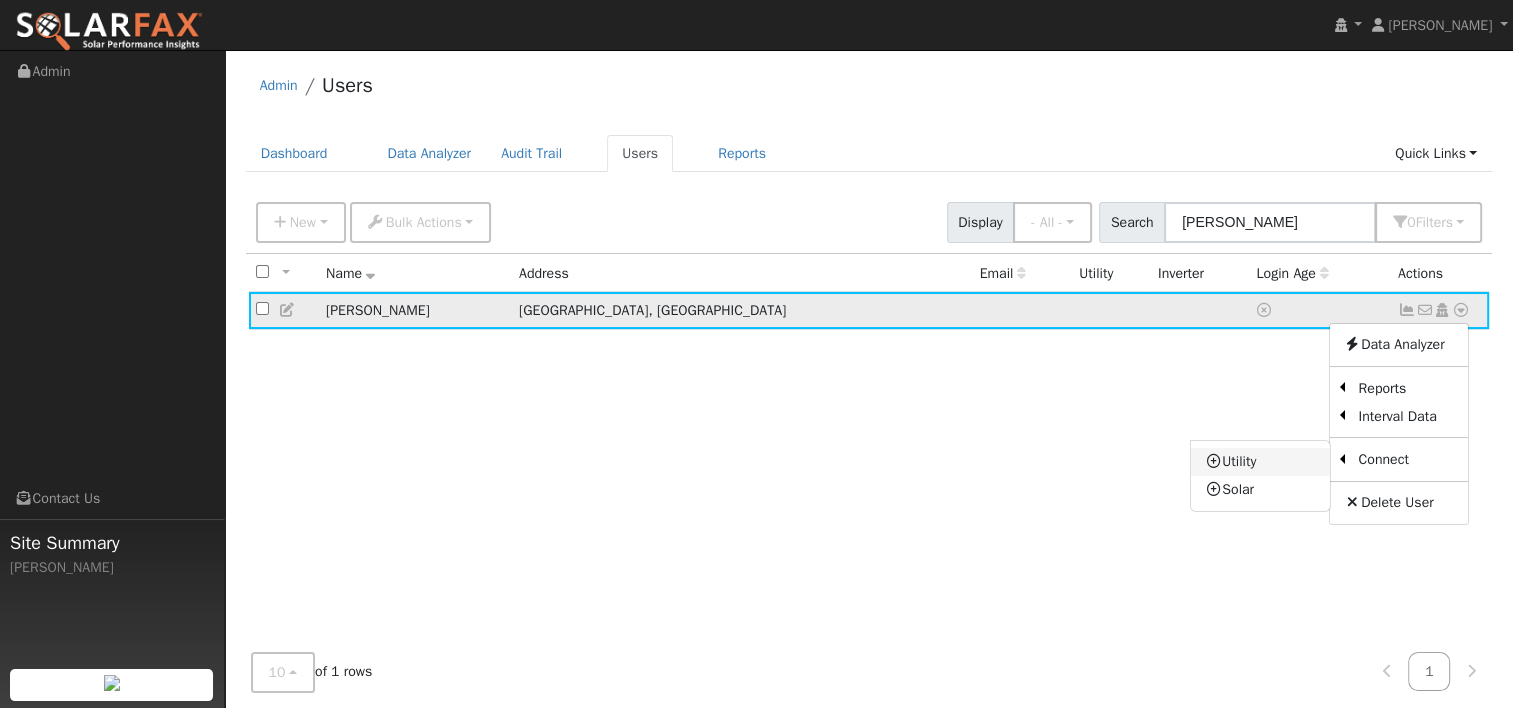 click on "Utility" at bounding box center [1260, 462] 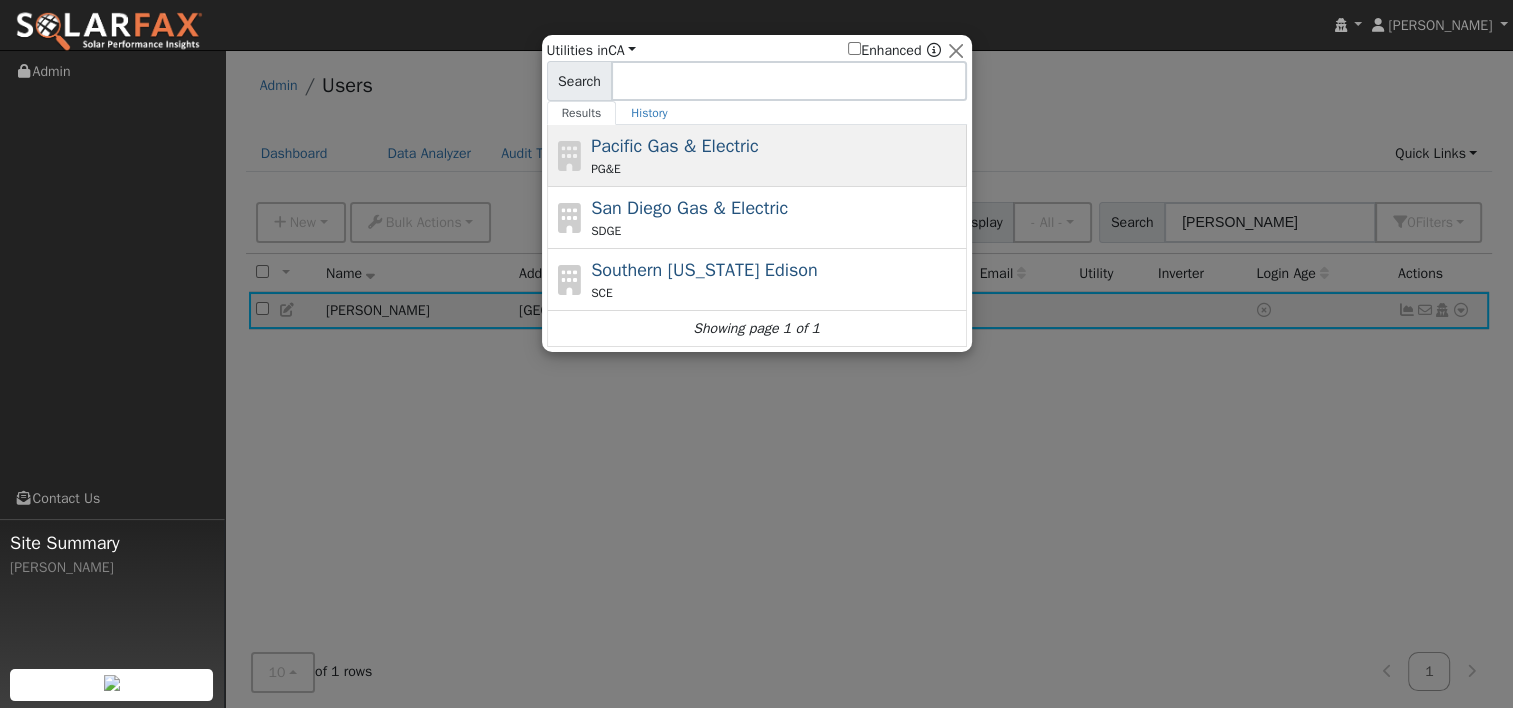 click on "Pacific Gas & Electric" at bounding box center [675, 146] 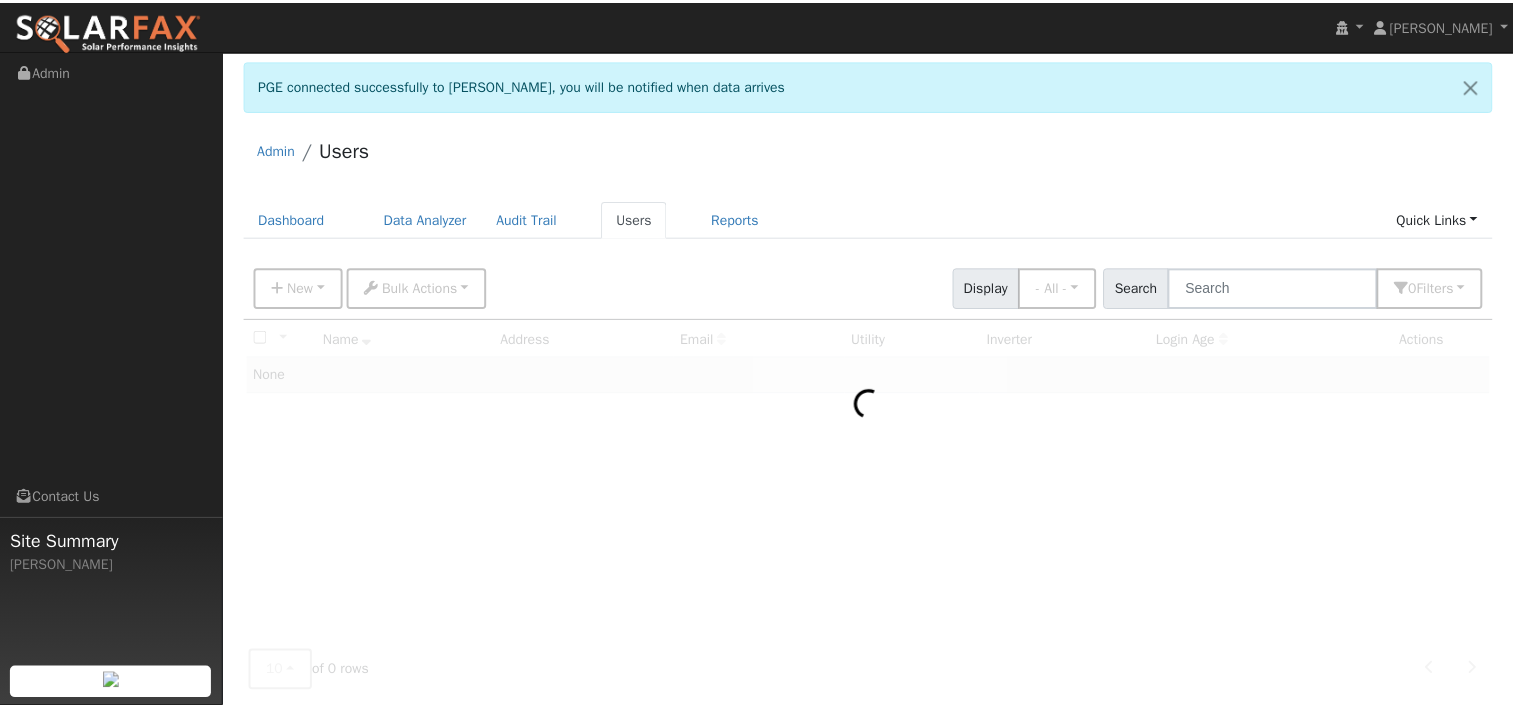 scroll, scrollTop: 0, scrollLeft: 0, axis: both 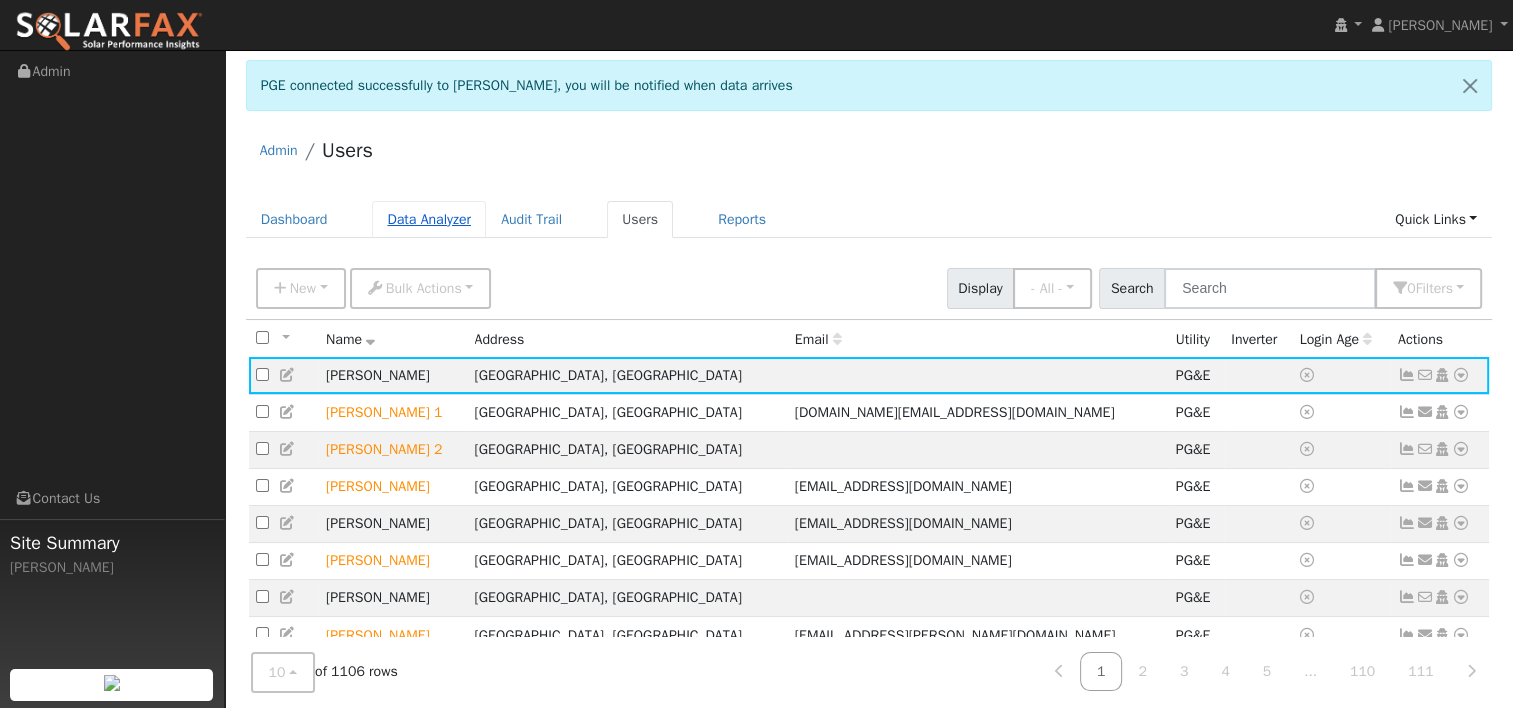 click on "Data Analyzer" at bounding box center (429, 219) 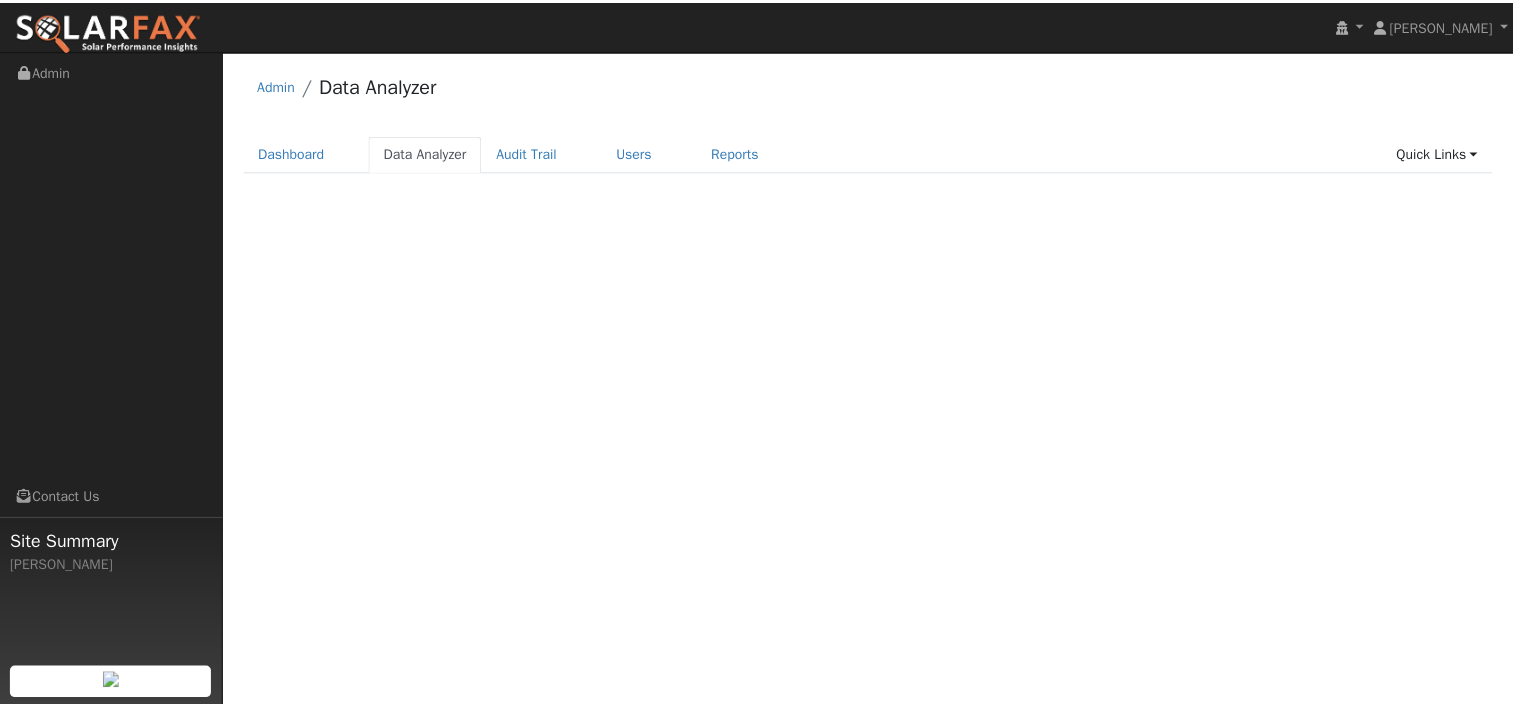 scroll, scrollTop: 0, scrollLeft: 0, axis: both 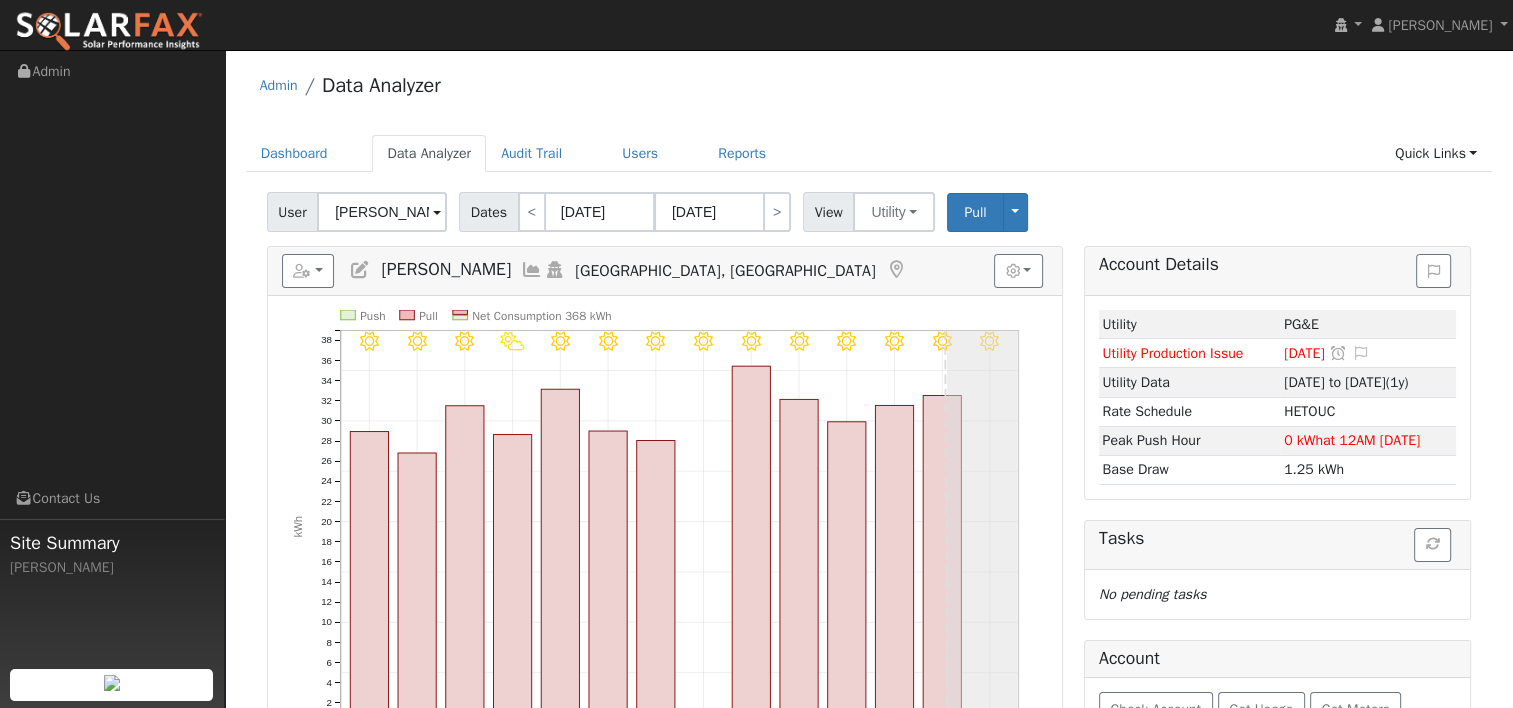 drag, startPoint x: 430, startPoint y: 210, endPoint x: 323, endPoint y: 210, distance: 107 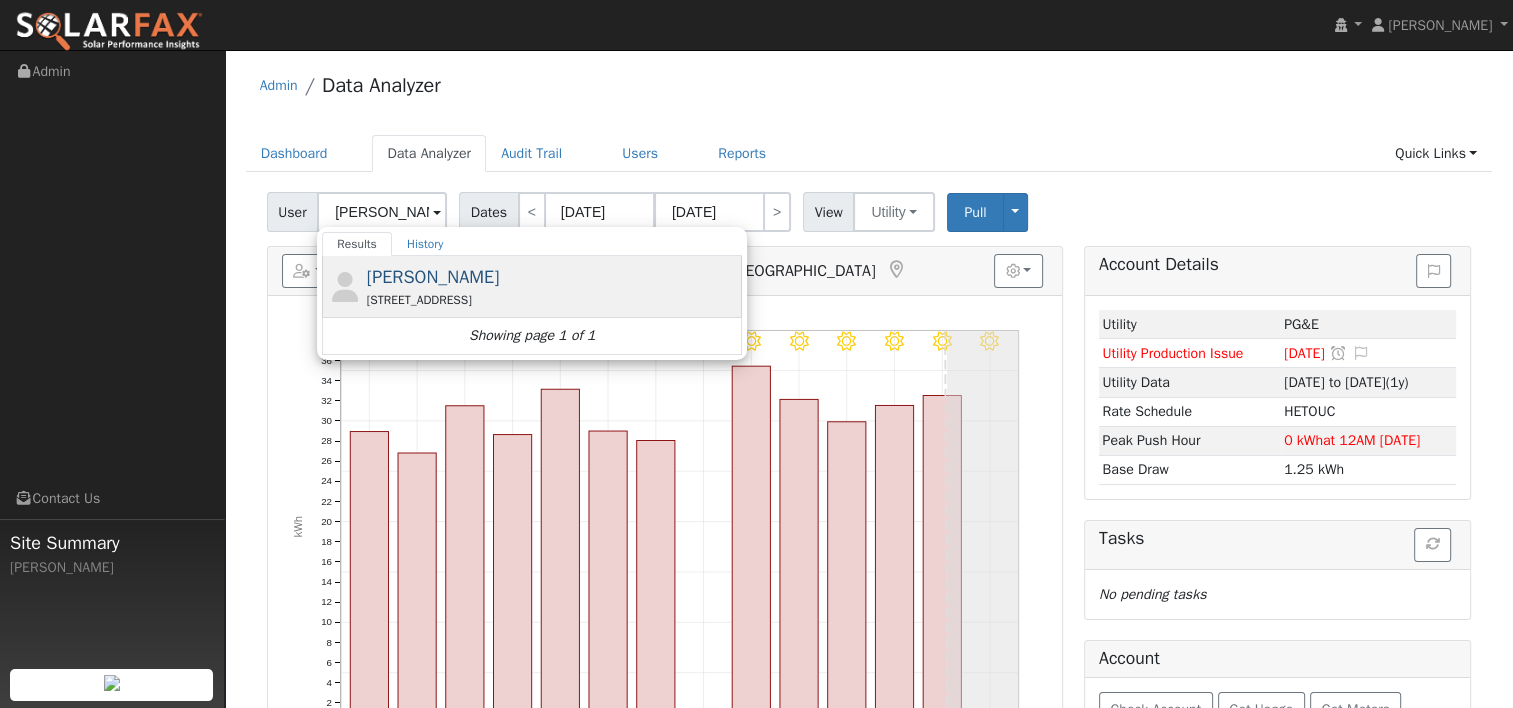 click on "[PERSON_NAME]" at bounding box center (433, 277) 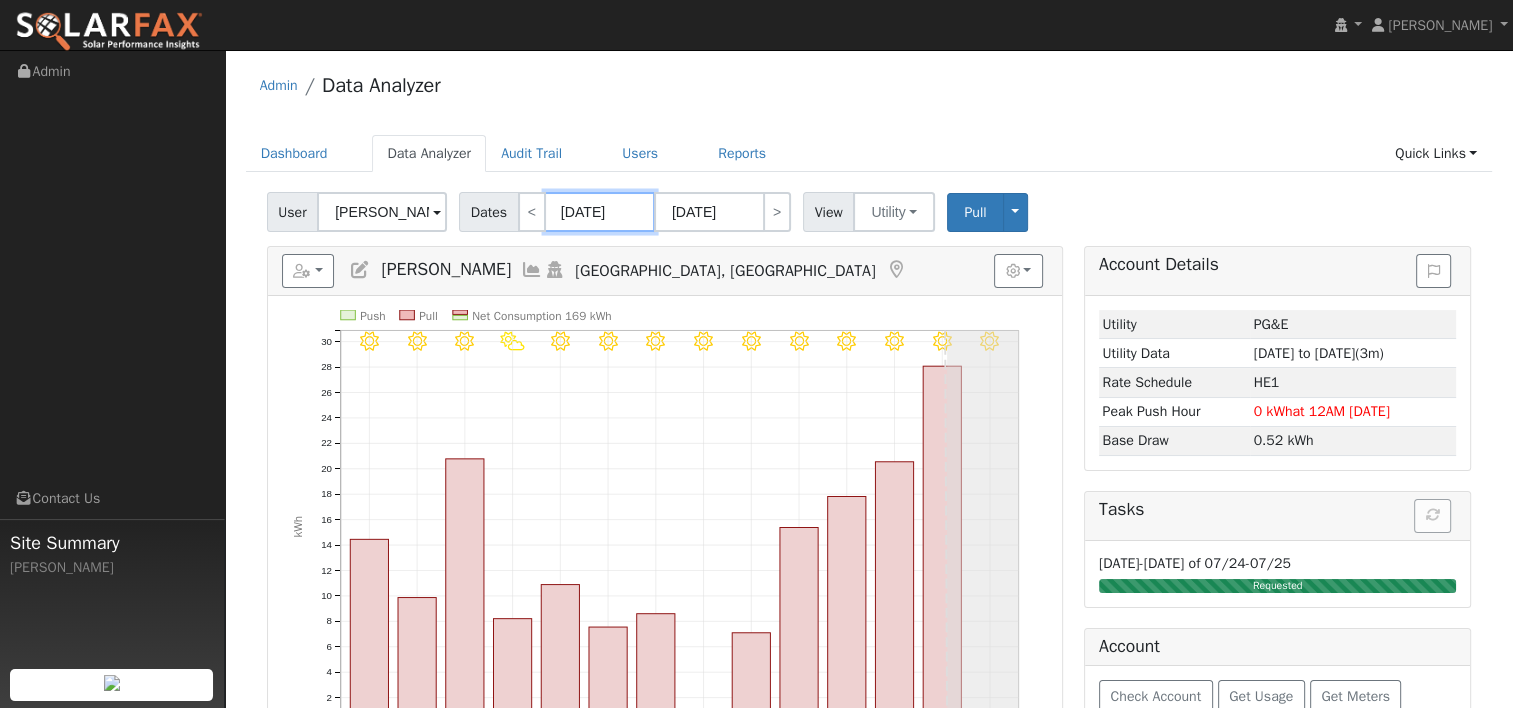 click on "[DATE]" at bounding box center [600, 212] 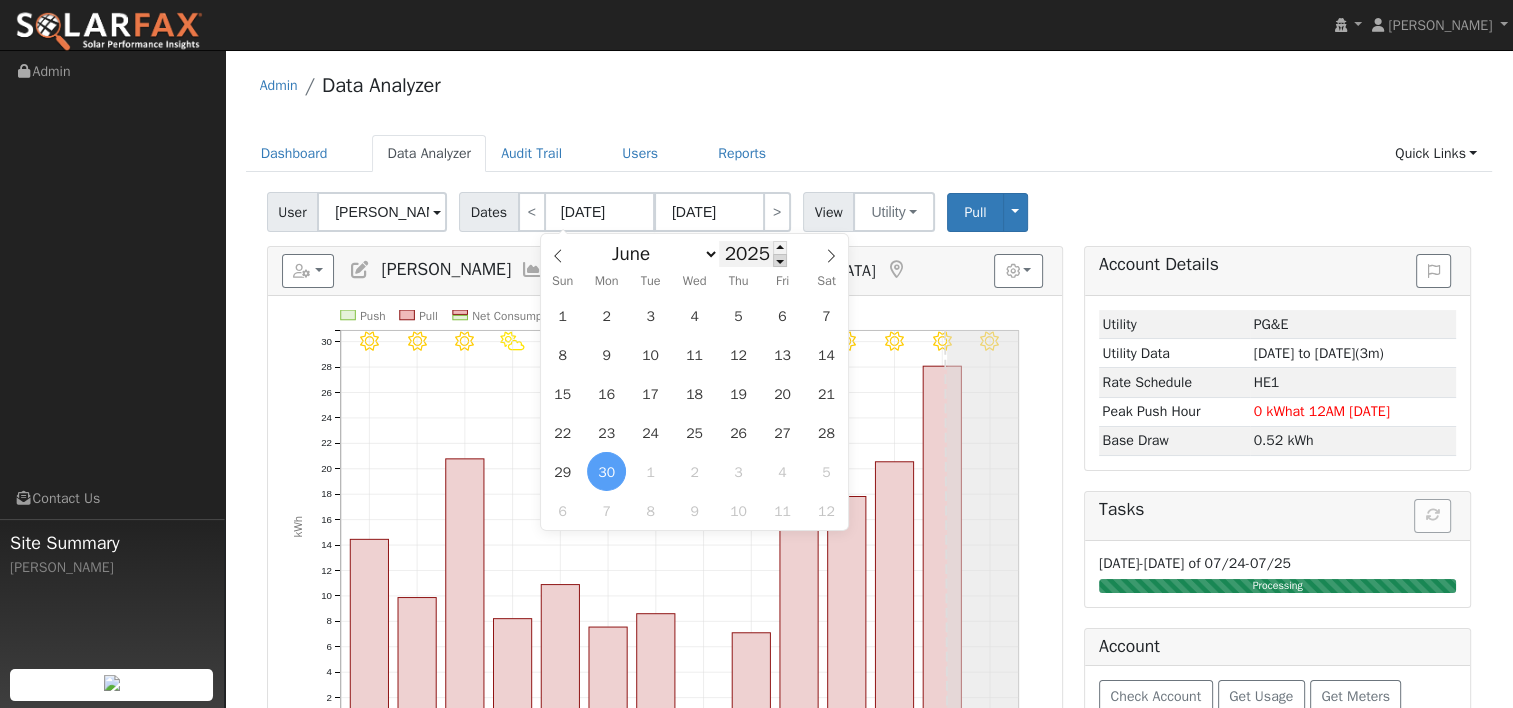 click at bounding box center [780, 260] 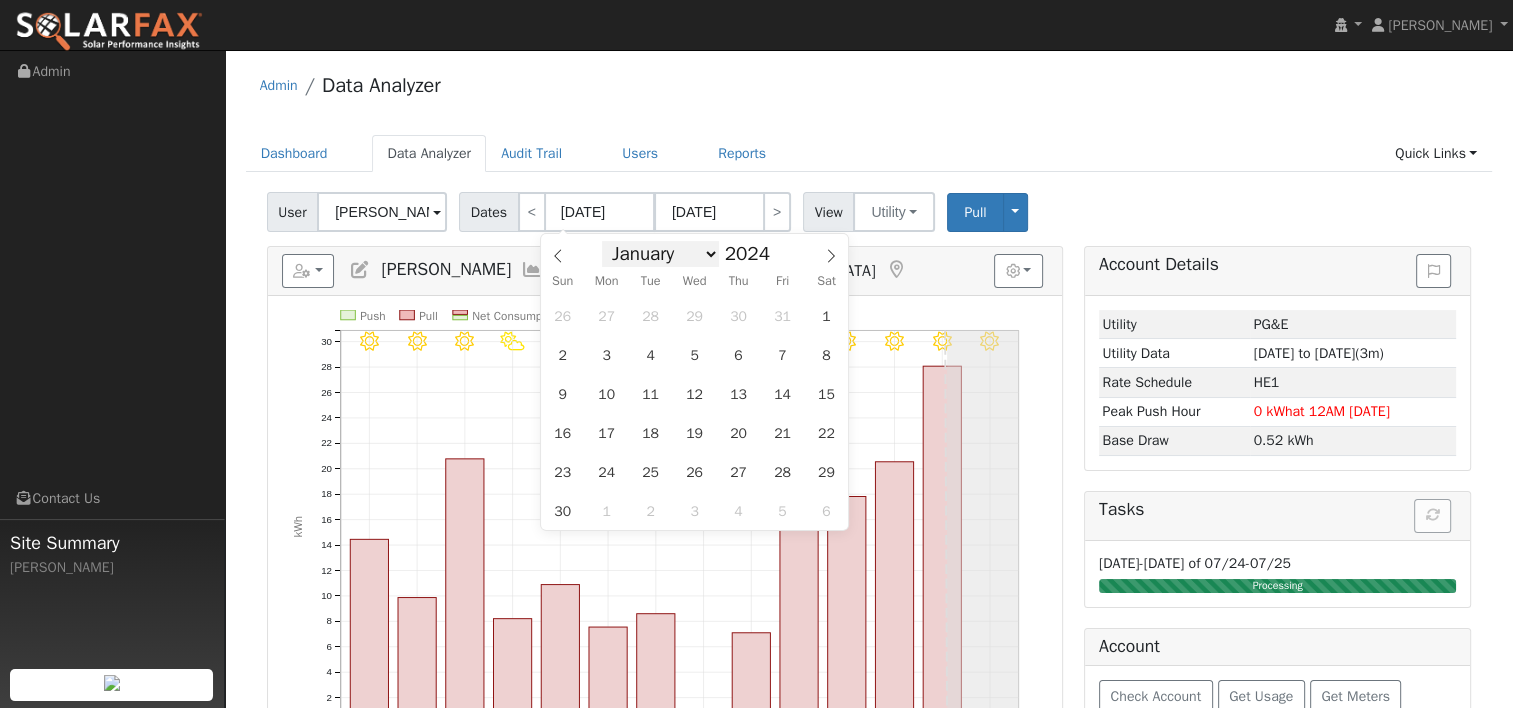 click on "January February March April May June July August September October November December" at bounding box center (660, 254) 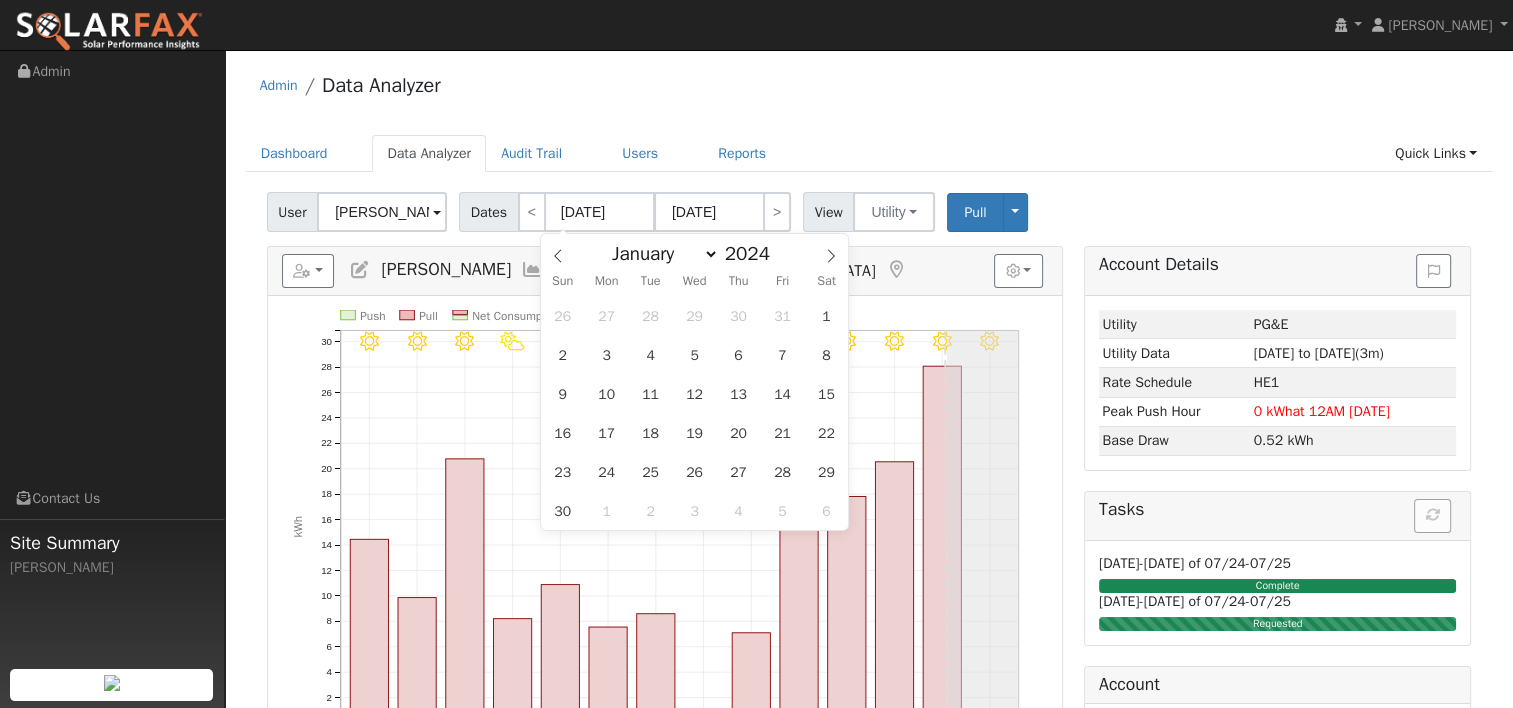 select on "6" 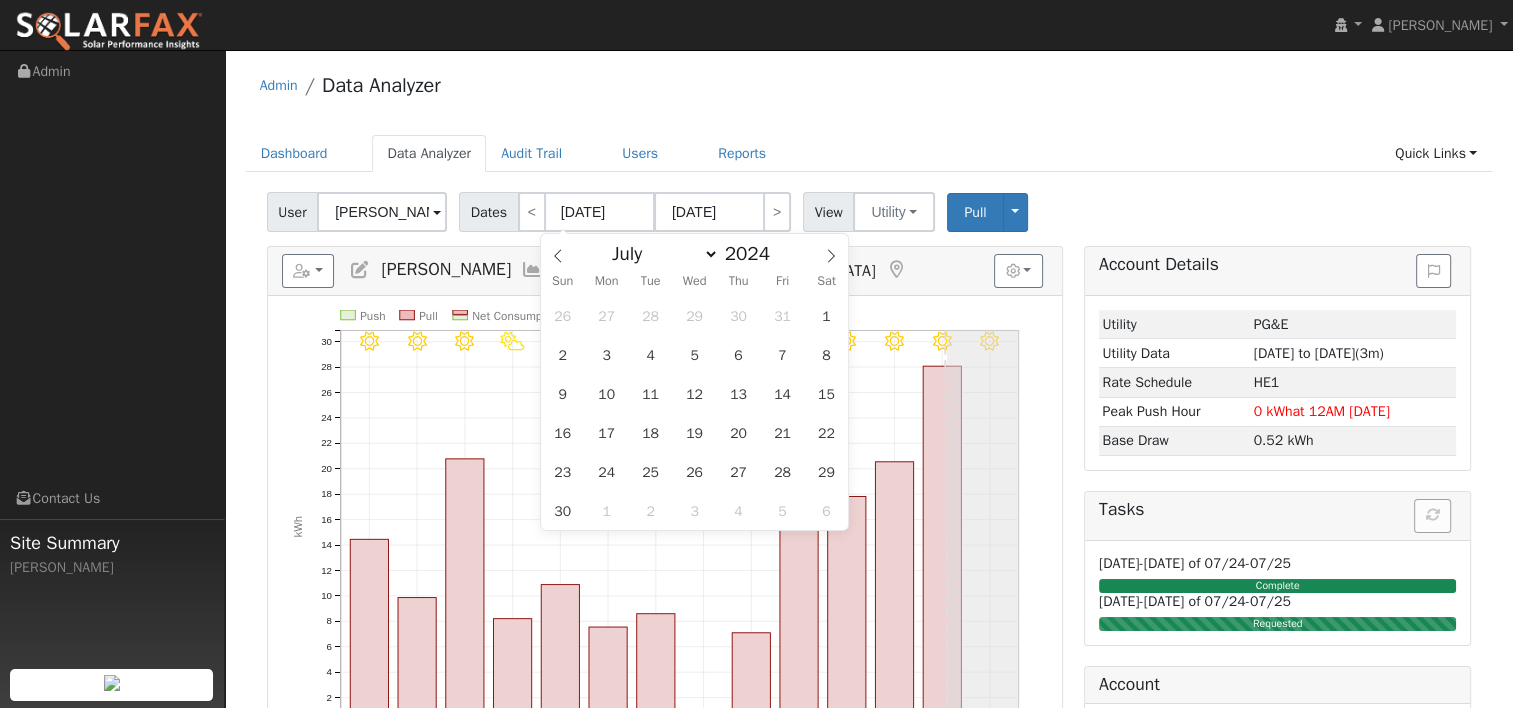 click on "January February March April May June July August September October November December" at bounding box center [660, 254] 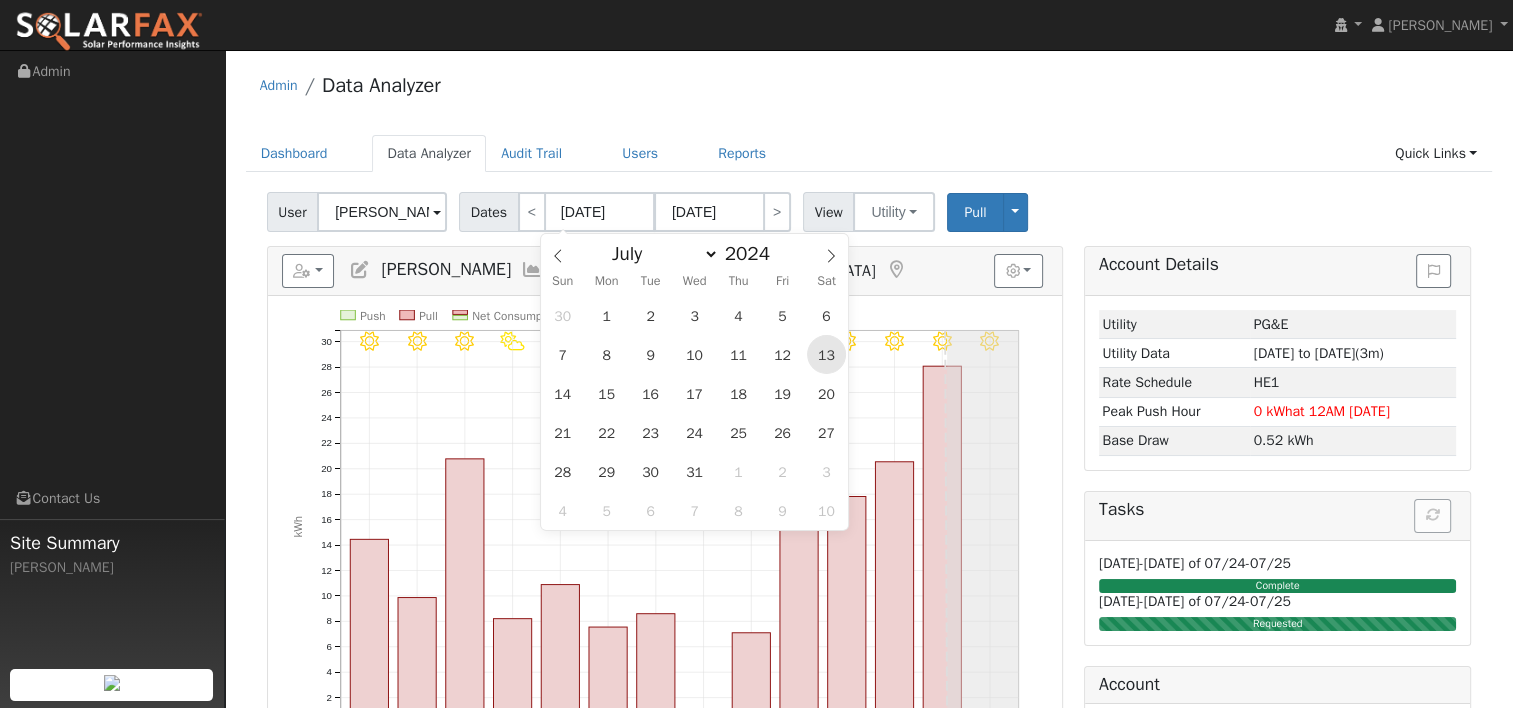 click on "13" at bounding box center [826, 354] 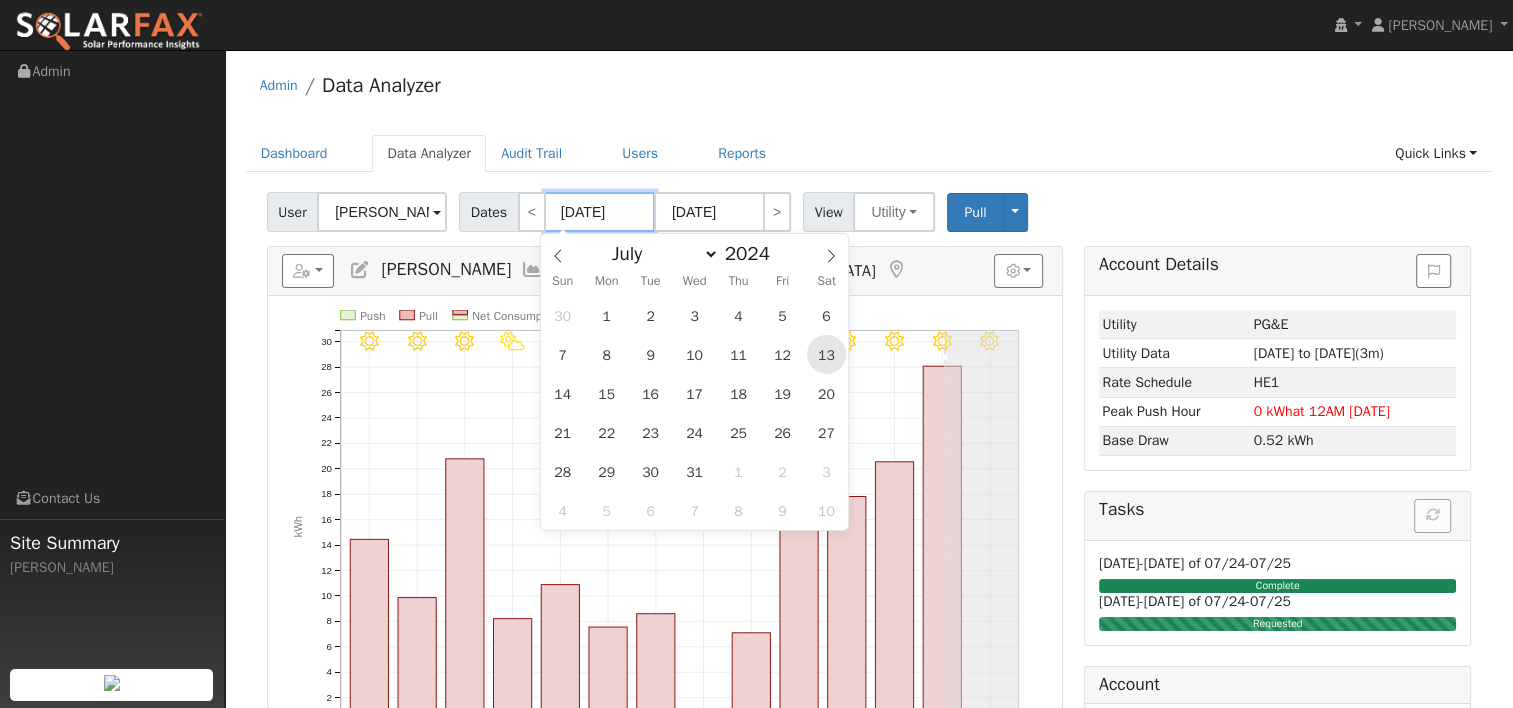 type on "[DATE]" 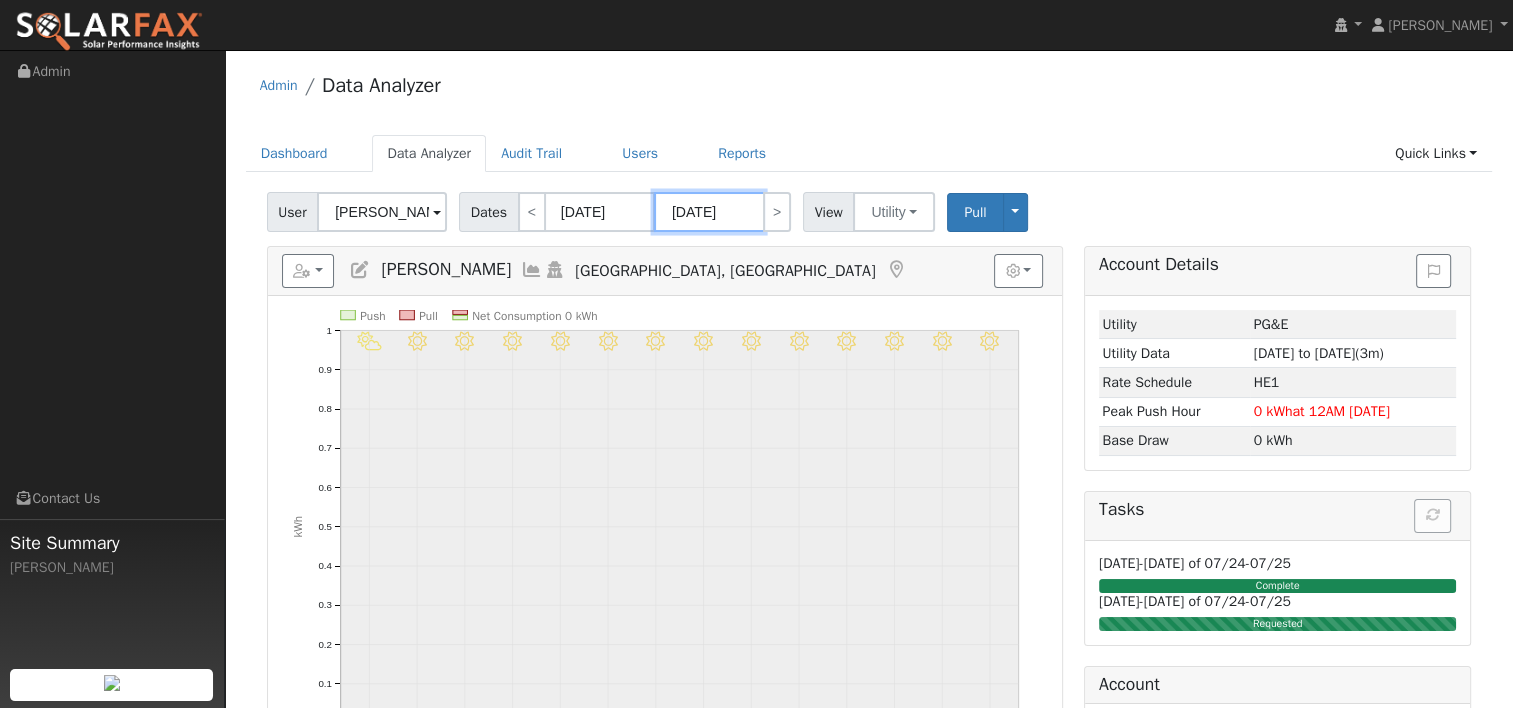 click on "[DATE]" at bounding box center (709, 212) 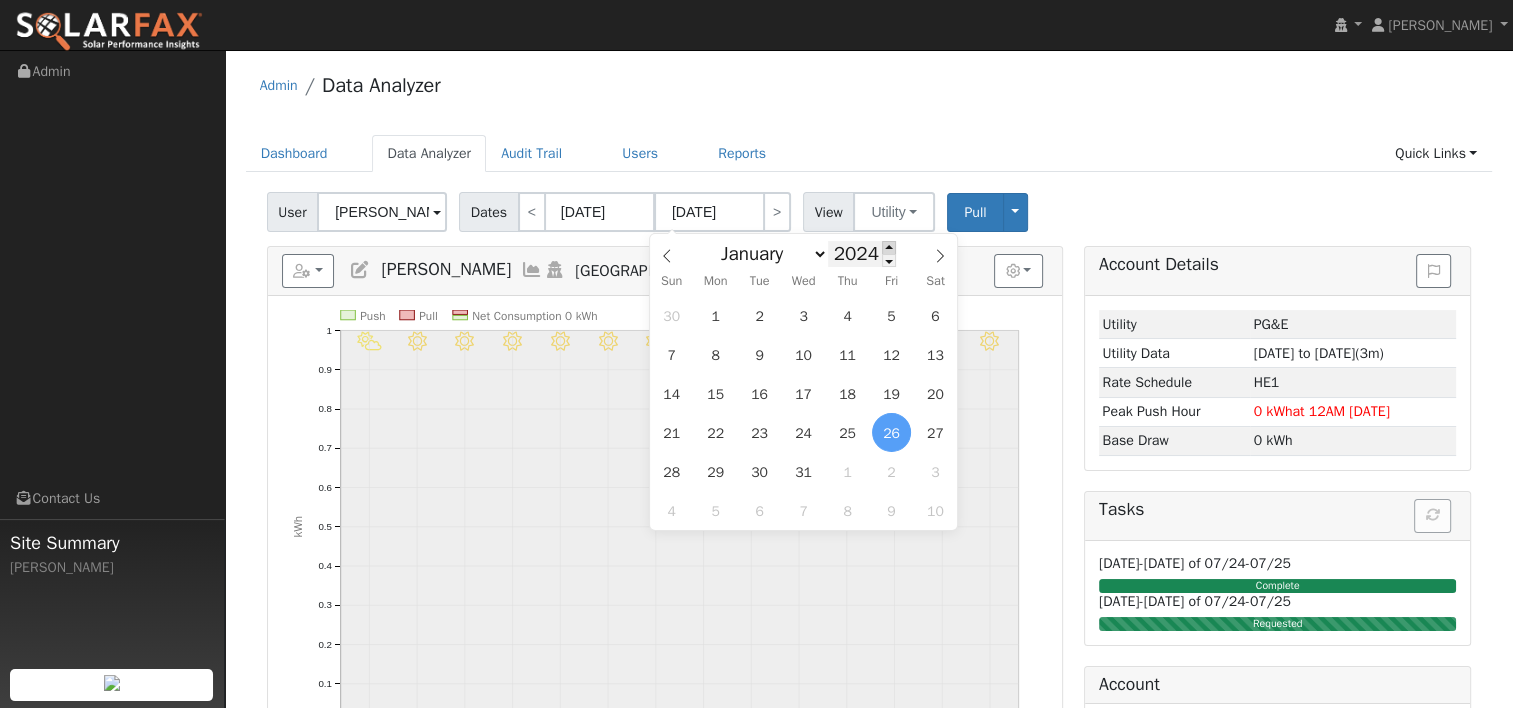 click at bounding box center (889, 247) 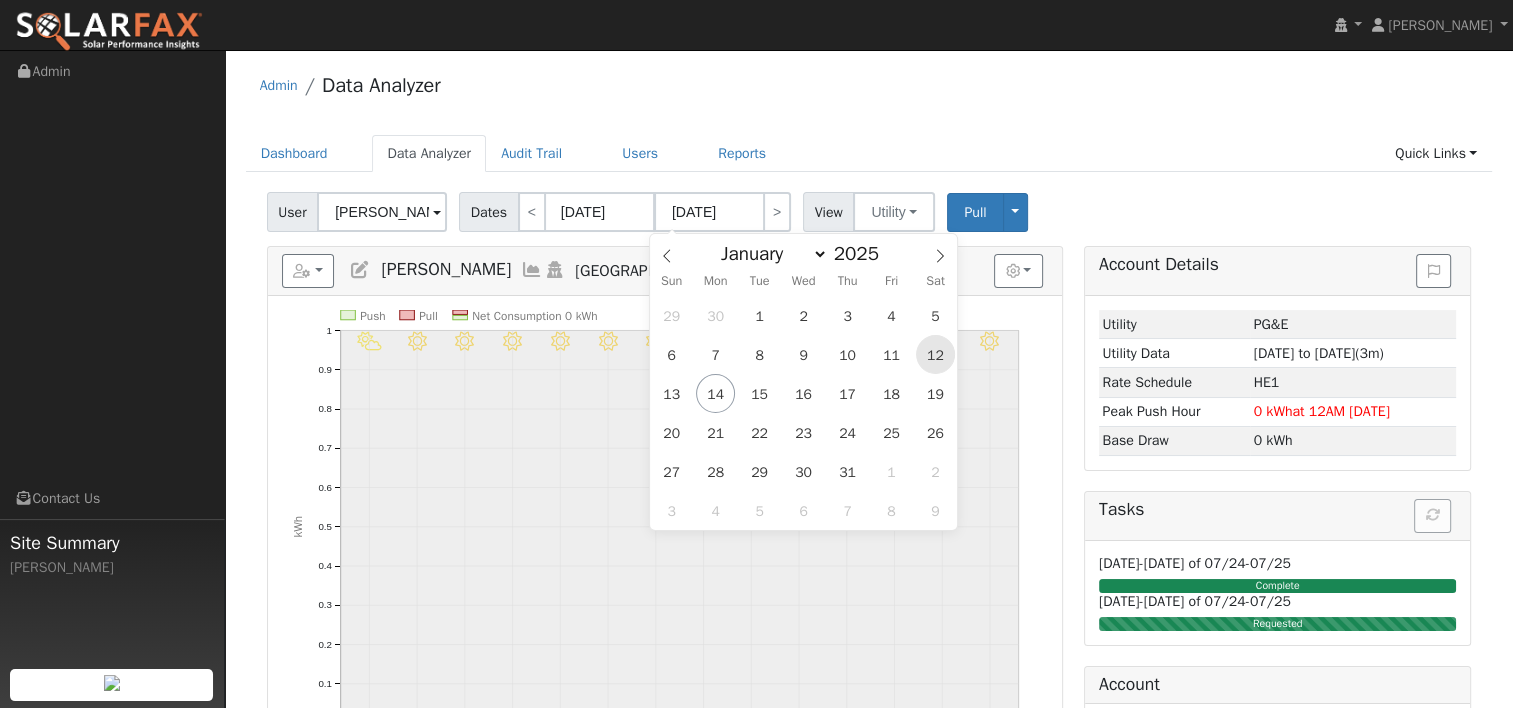 click on "12" at bounding box center (935, 354) 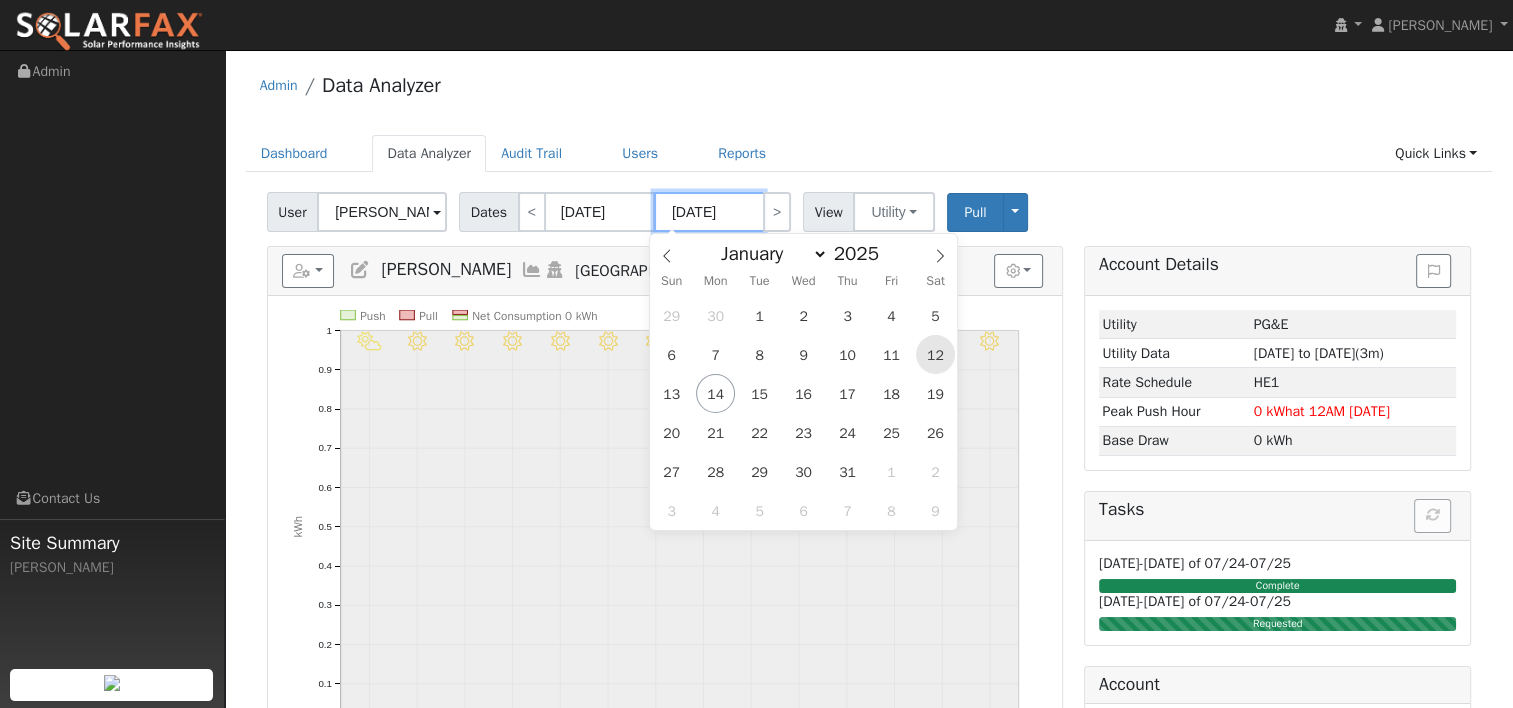 type on "[DATE]" 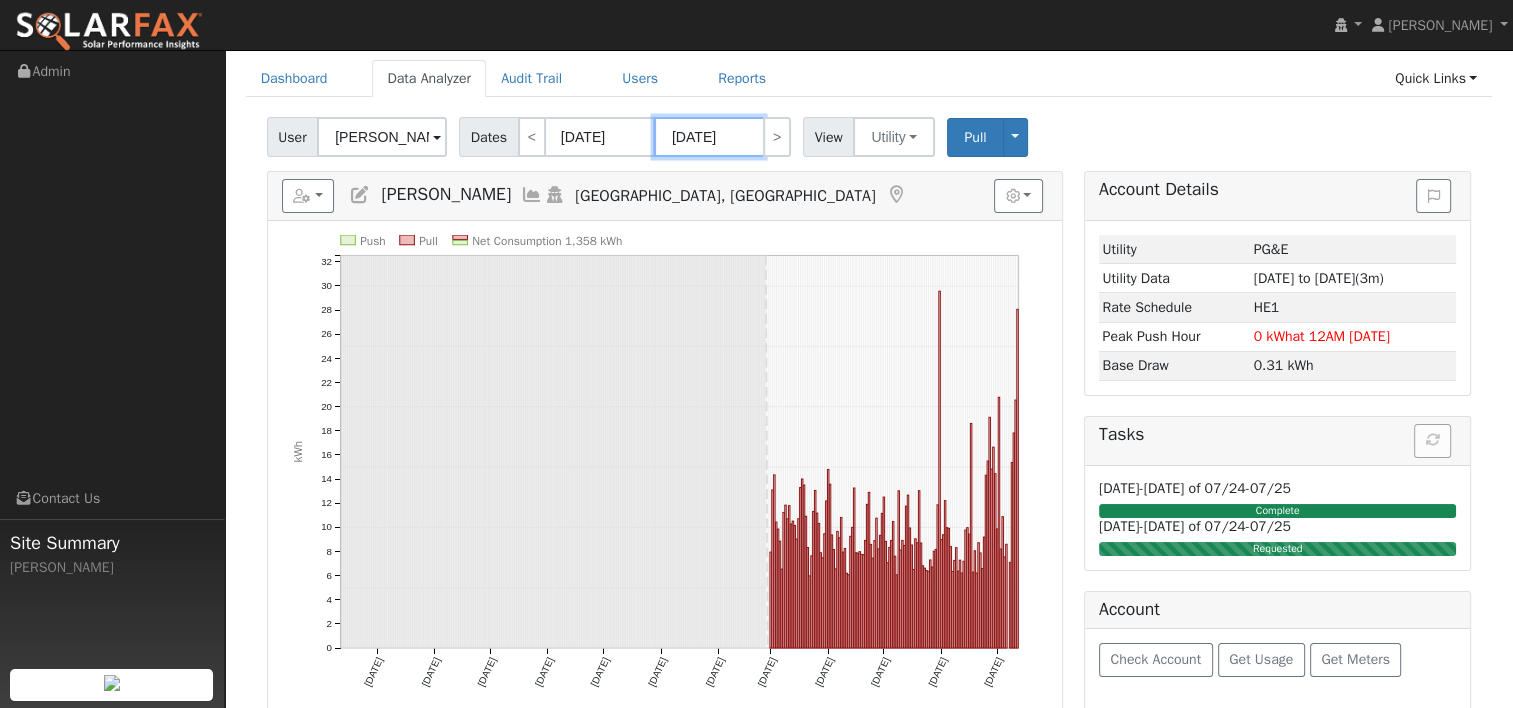 scroll, scrollTop: 200, scrollLeft: 0, axis: vertical 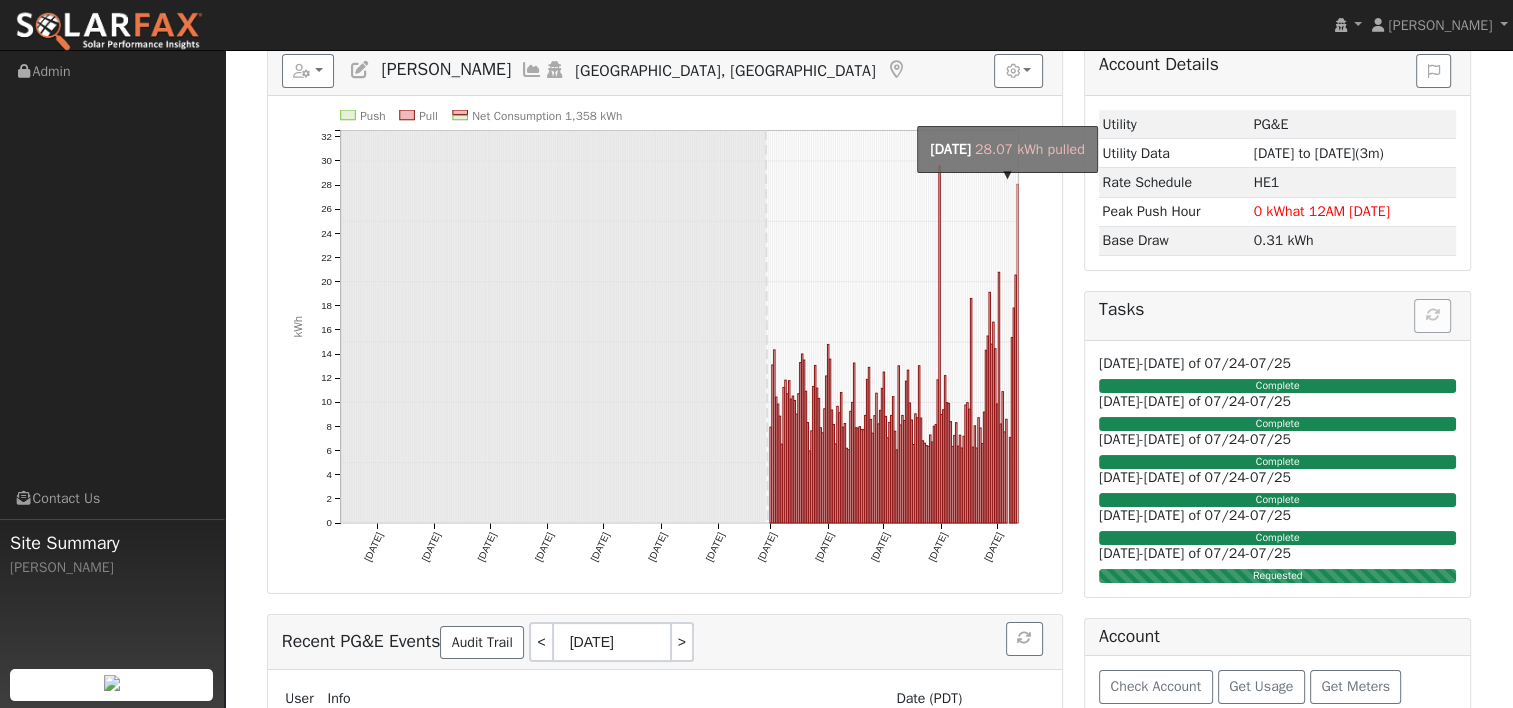 click on "onclick=""" 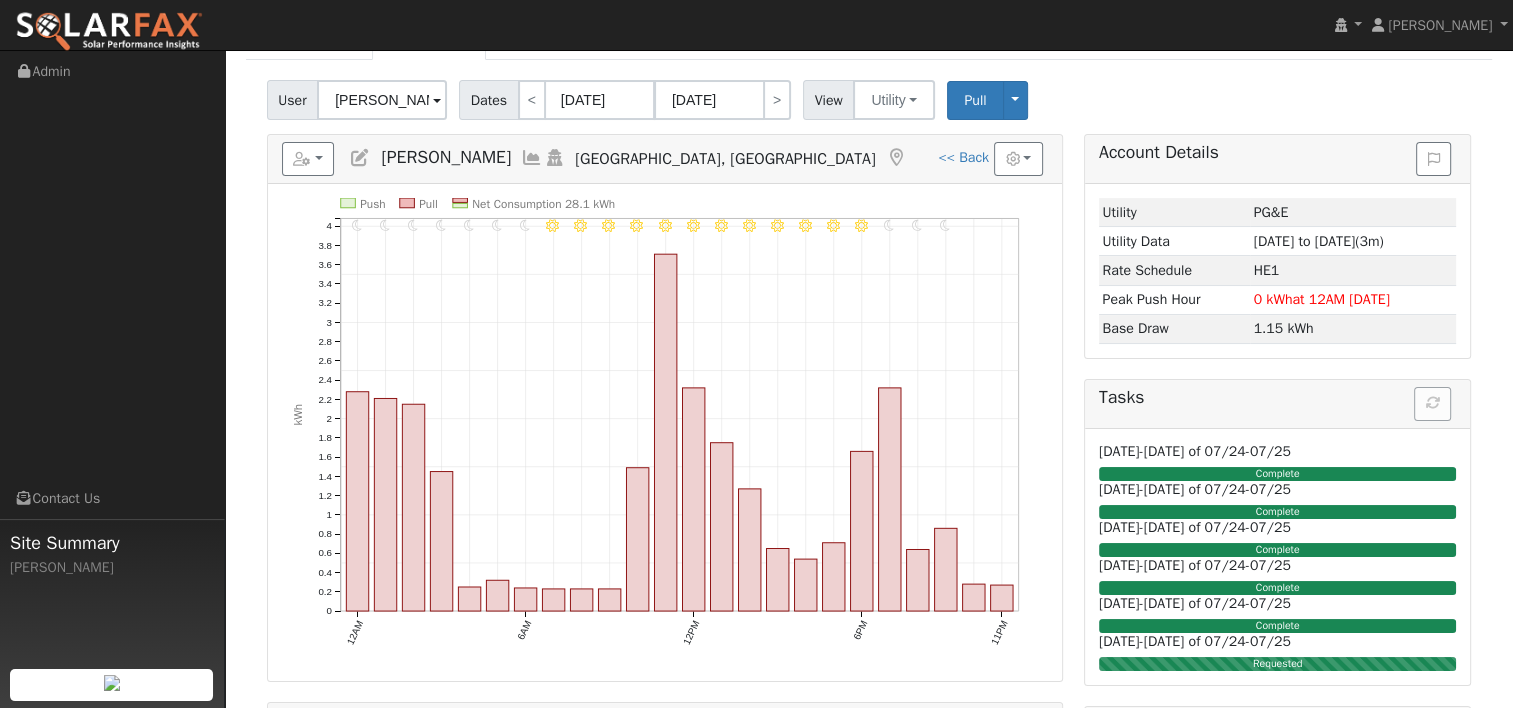 scroll, scrollTop: 100, scrollLeft: 0, axis: vertical 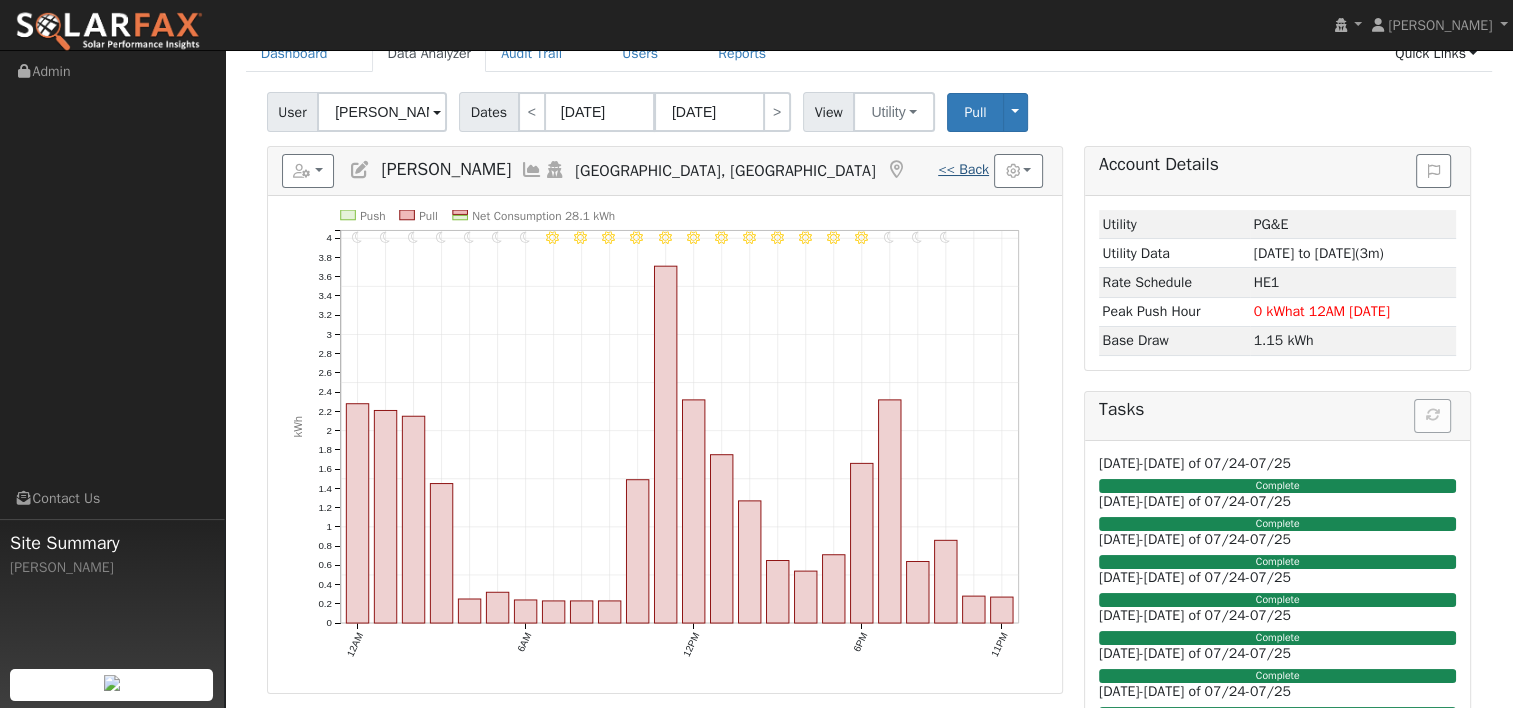 click on "<< Back" at bounding box center [963, 169] 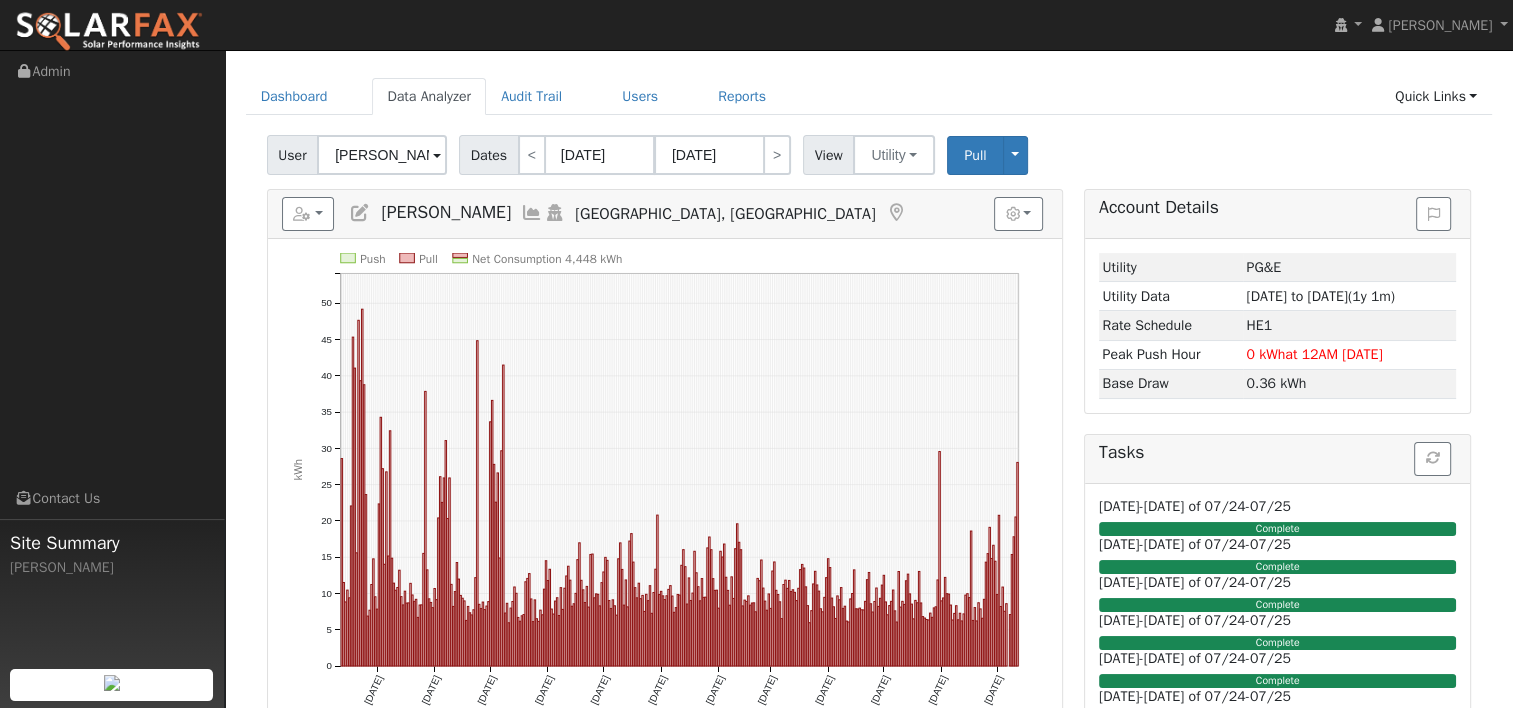 scroll, scrollTop: 100, scrollLeft: 0, axis: vertical 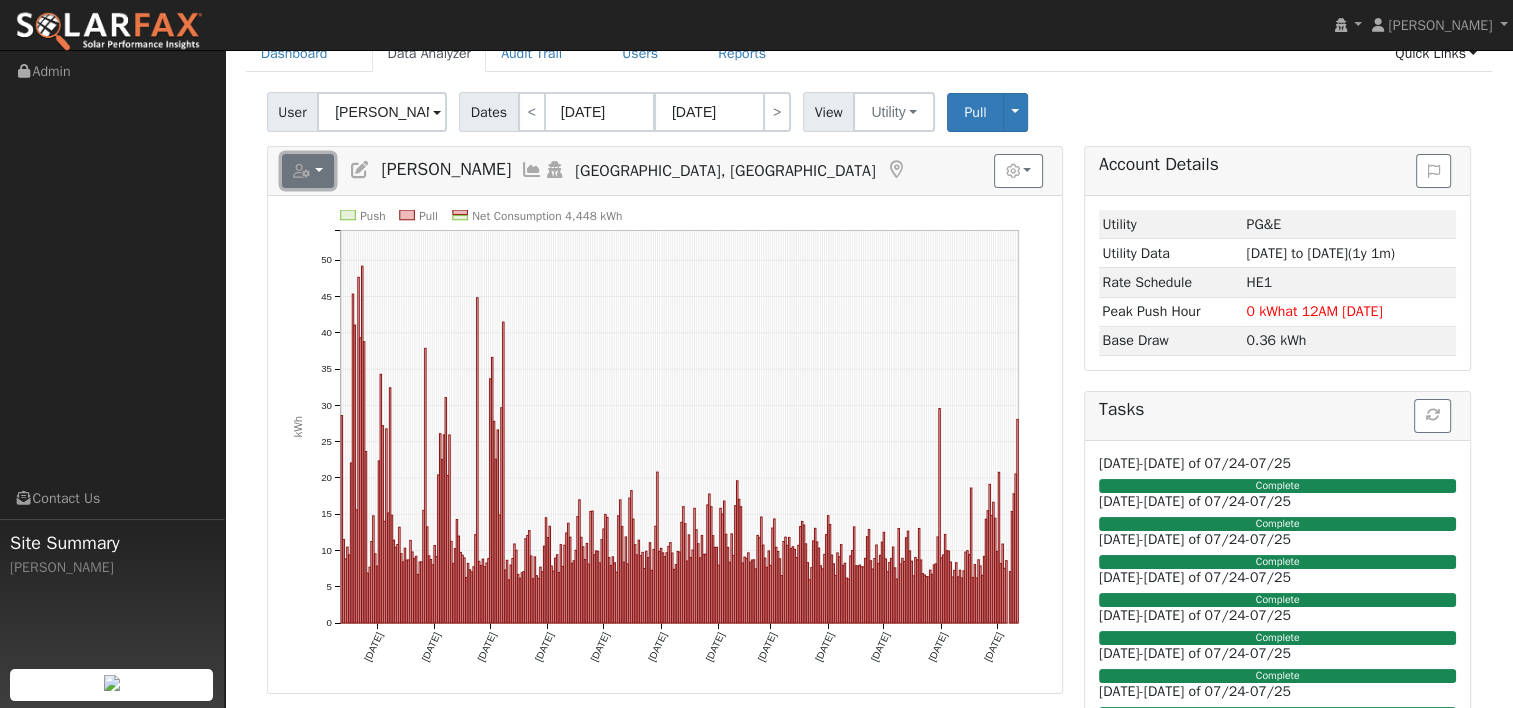 click at bounding box center (308, 171) 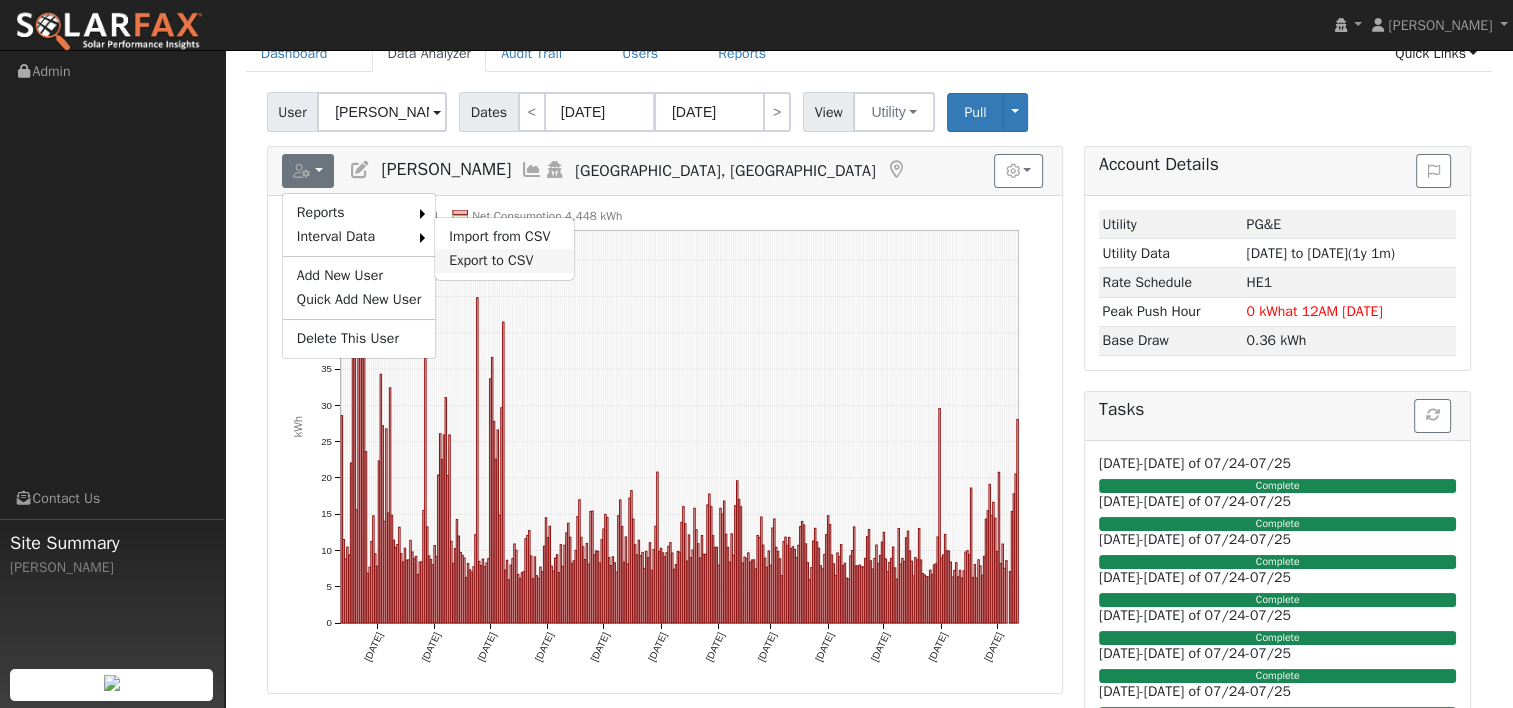 click on "Export to CSV" at bounding box center (504, 261) 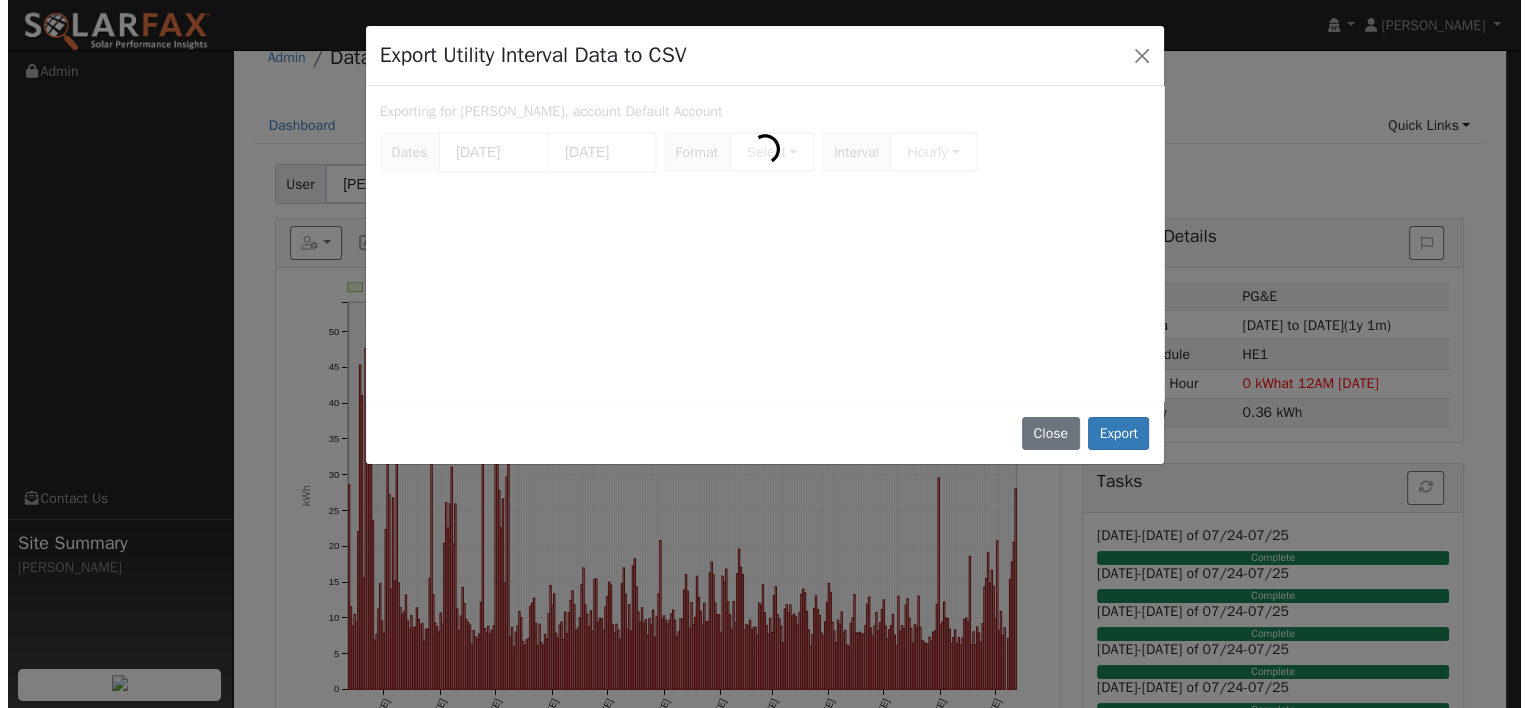scroll, scrollTop: 0, scrollLeft: 0, axis: both 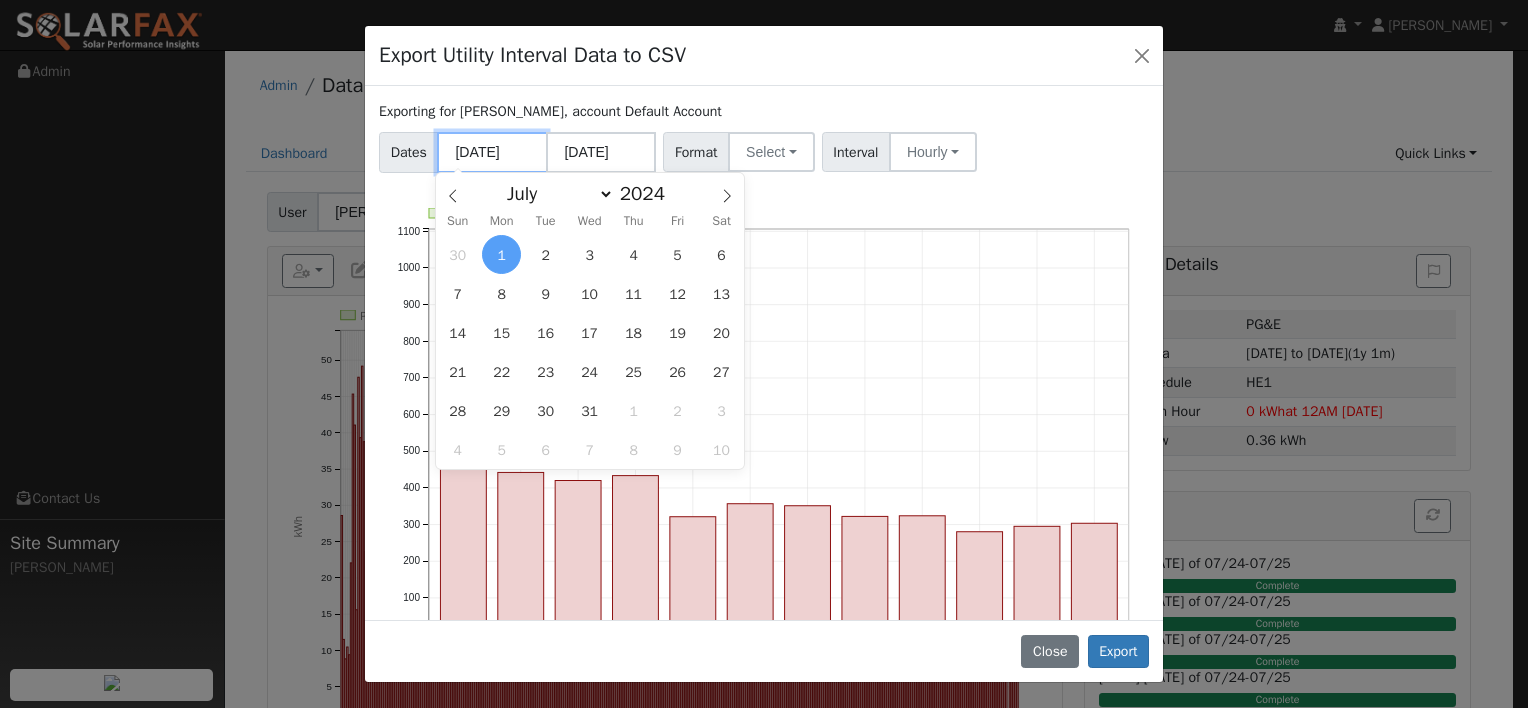 click on "[DATE]" at bounding box center (492, 152) 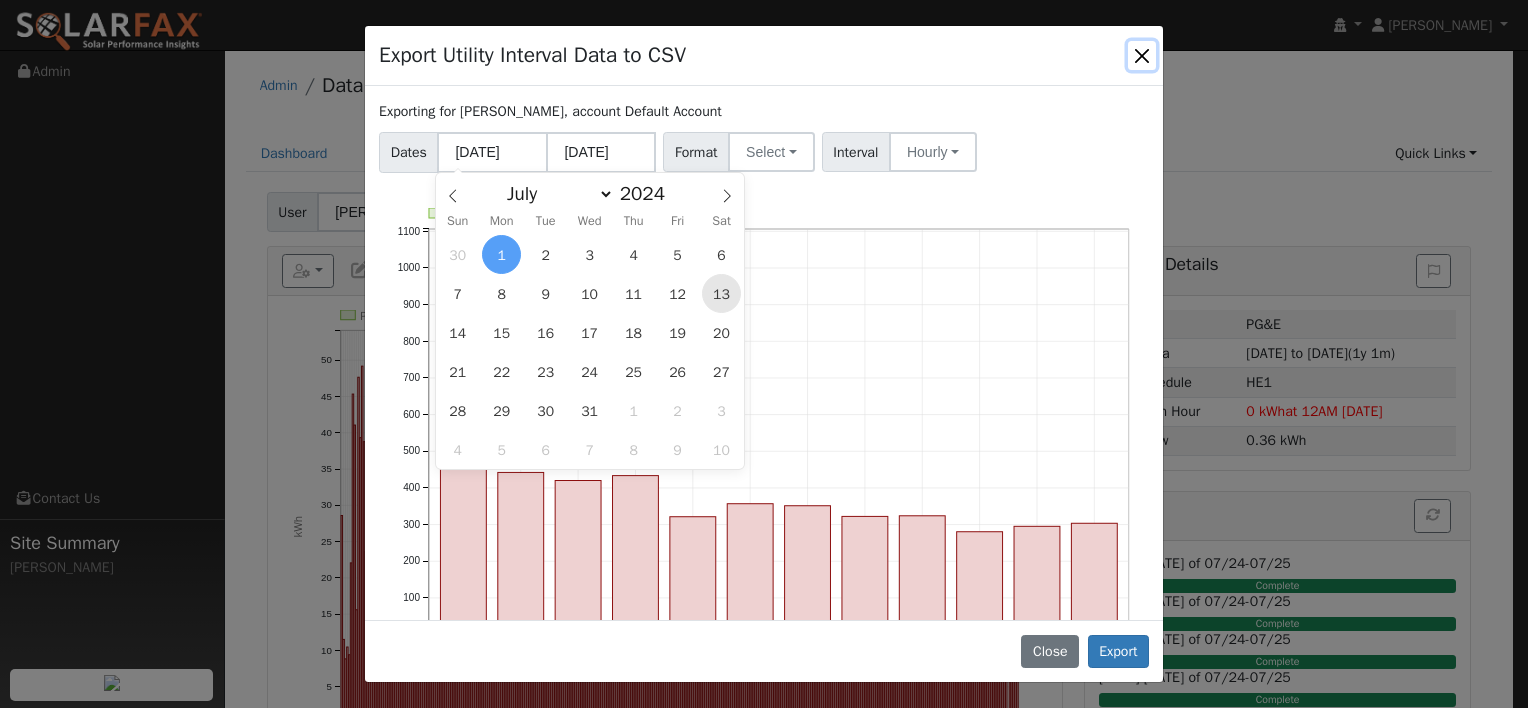 click on "13" at bounding box center [721, 293] 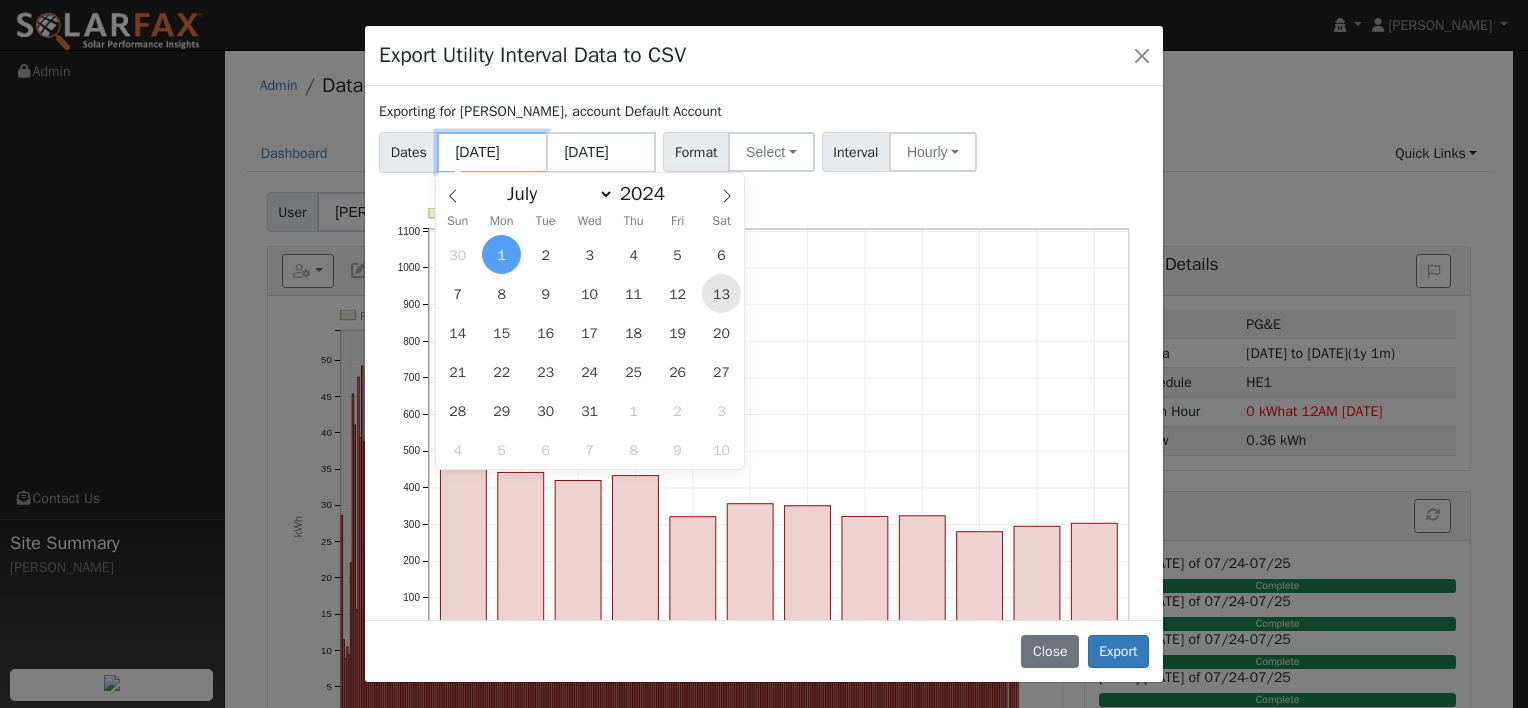 type on "[DATE]" 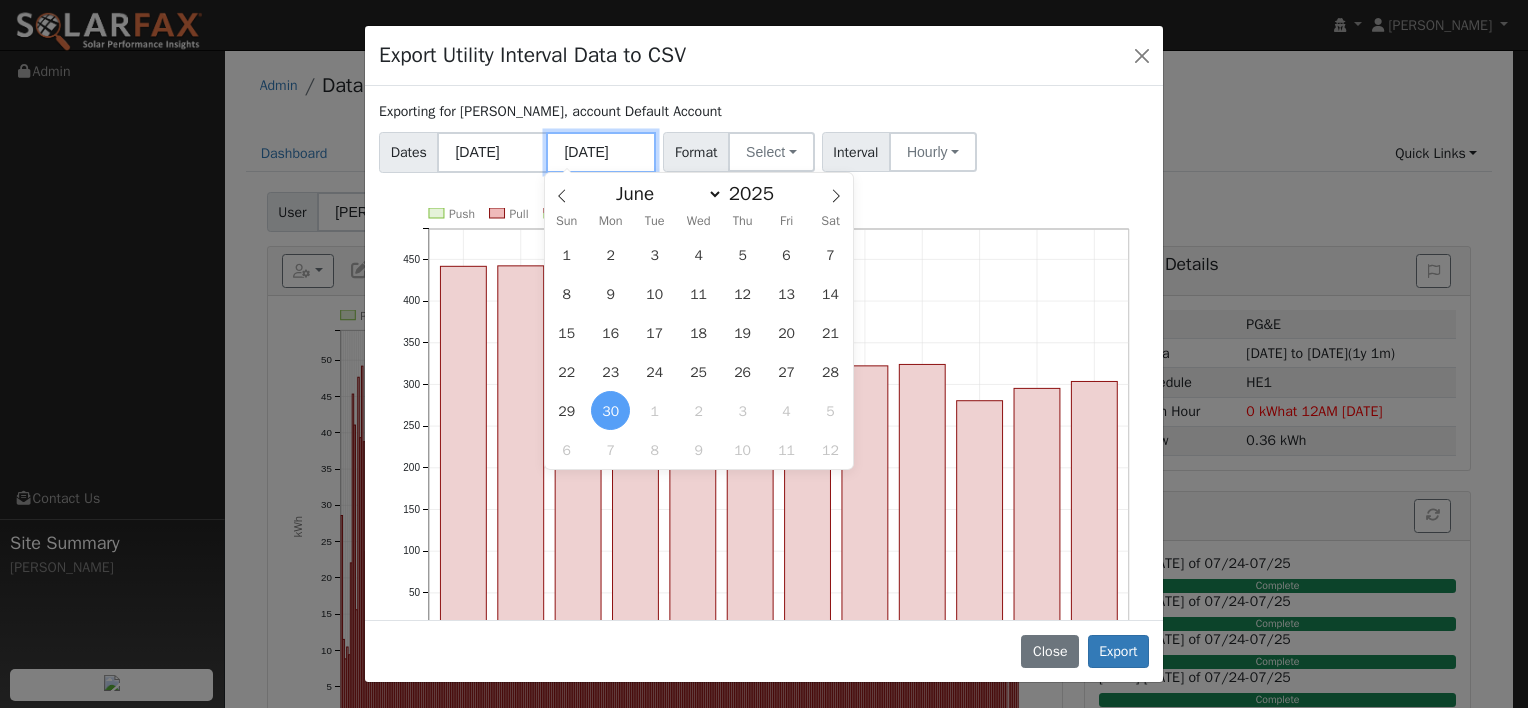 click on "[DATE]" at bounding box center [601, 152] 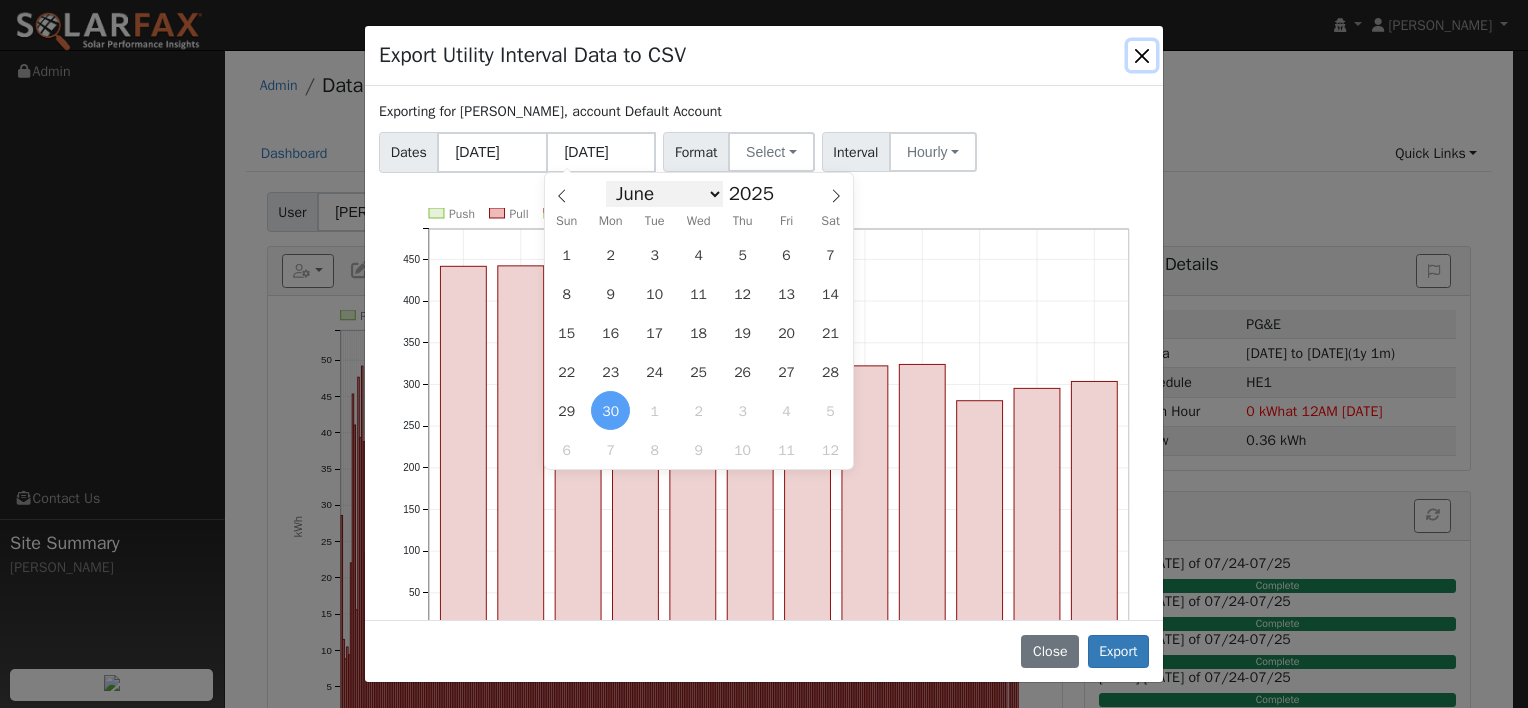 click on "January February March April May June July August September October November December" at bounding box center [664, 194] 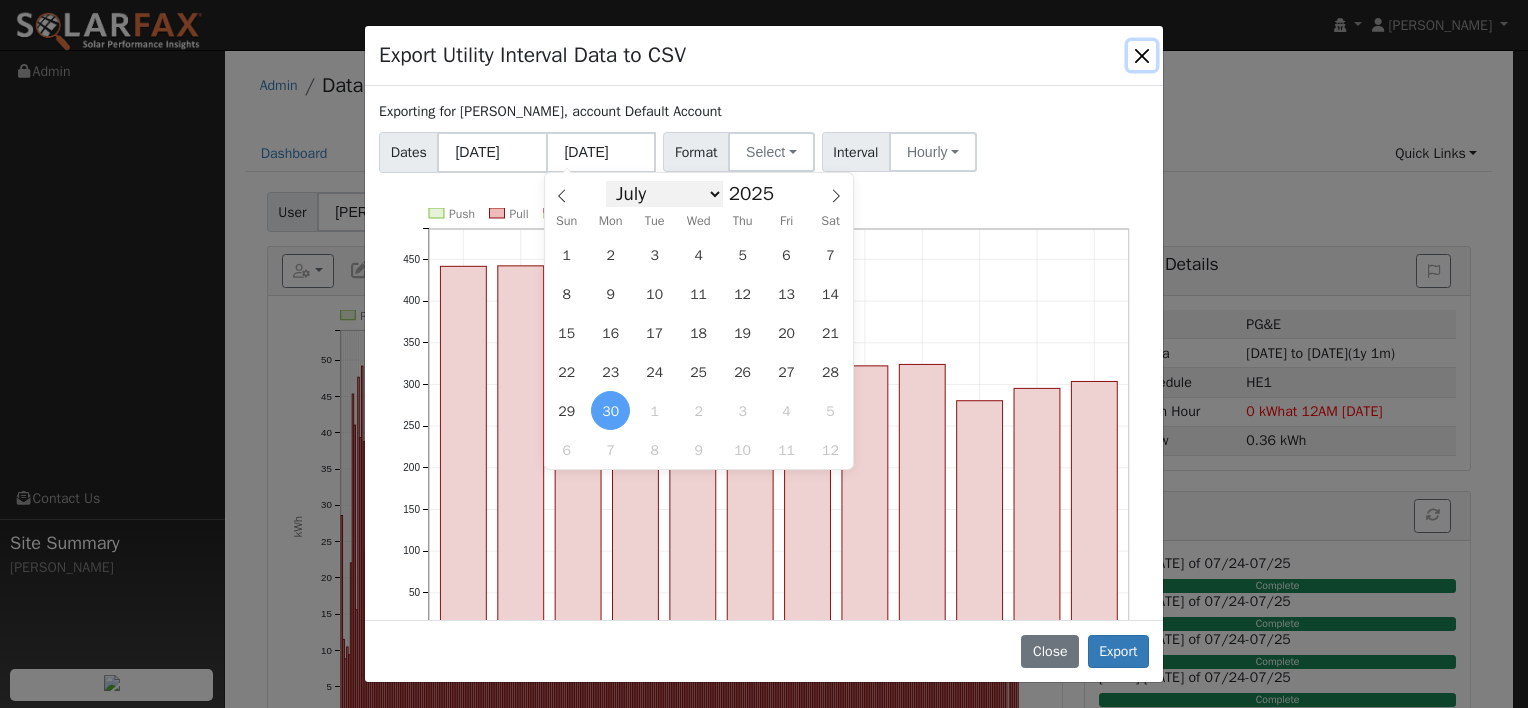 click on "January February March April May June July August September October November December" at bounding box center [664, 194] 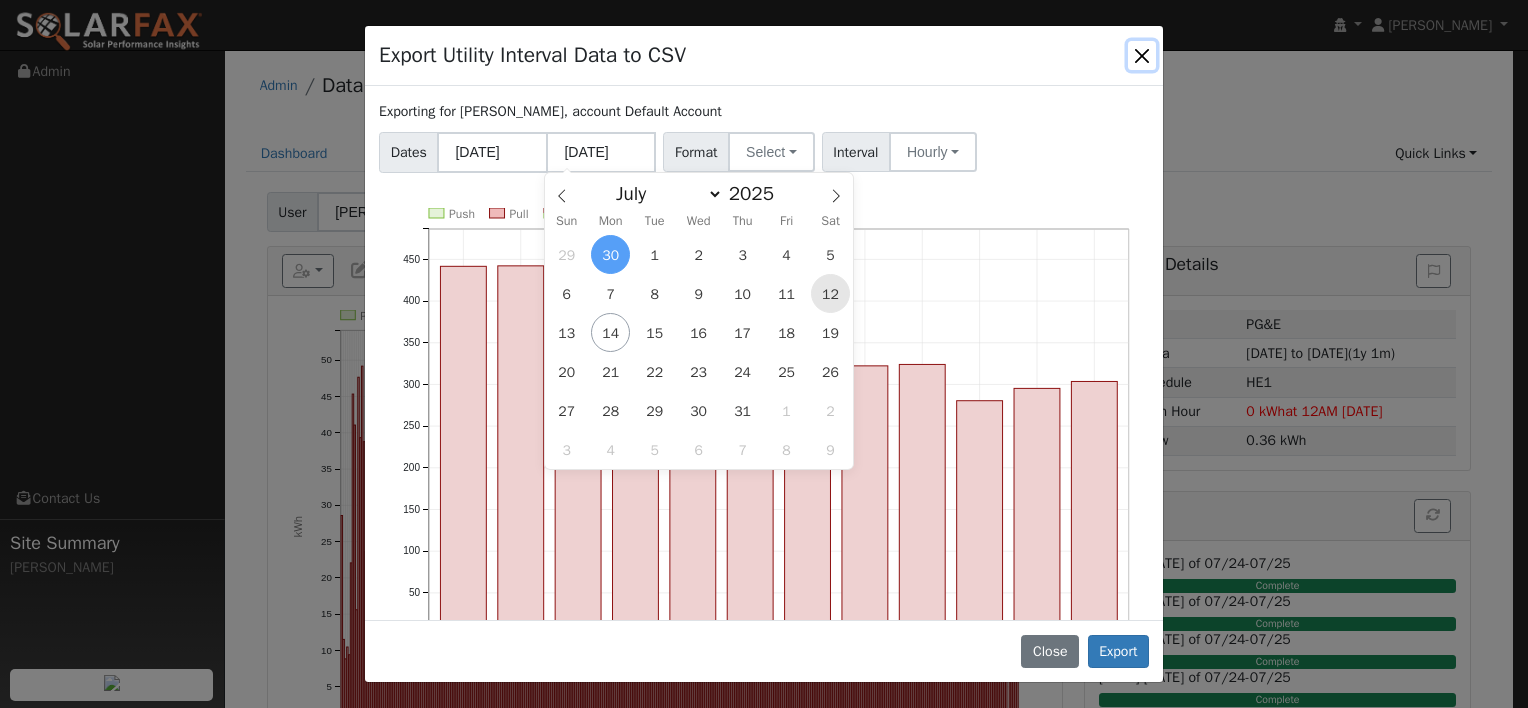 click on "12" at bounding box center (830, 293) 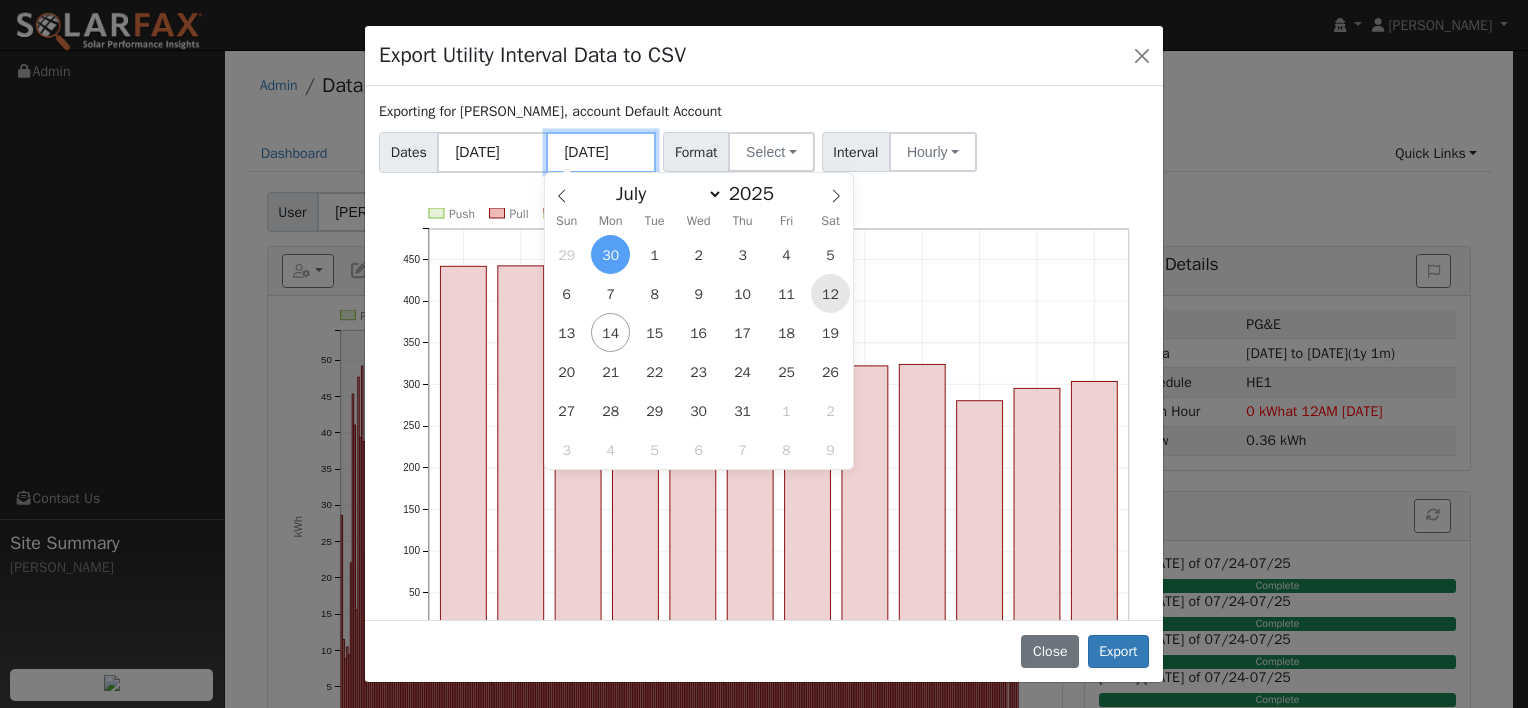 type on "[DATE]" 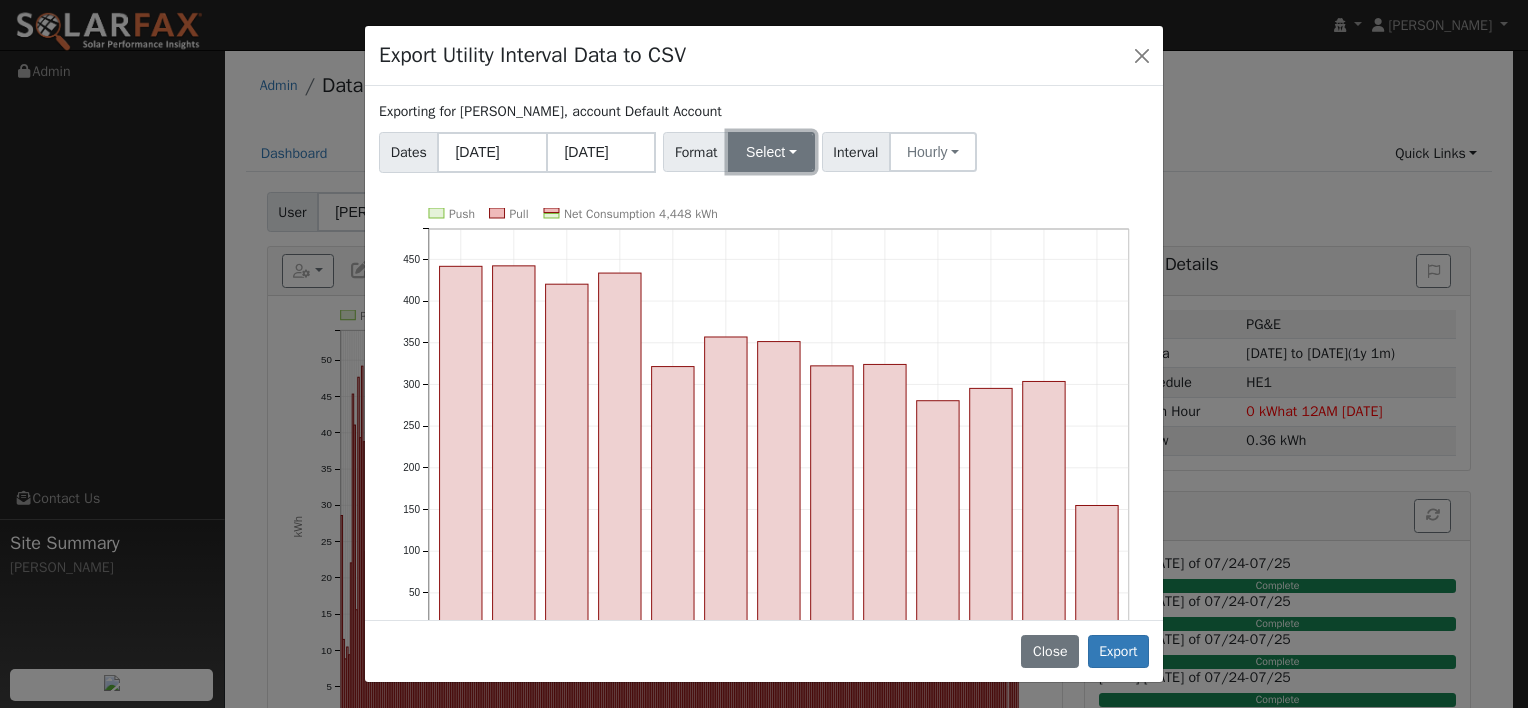 click on "Select" at bounding box center [771, 152] 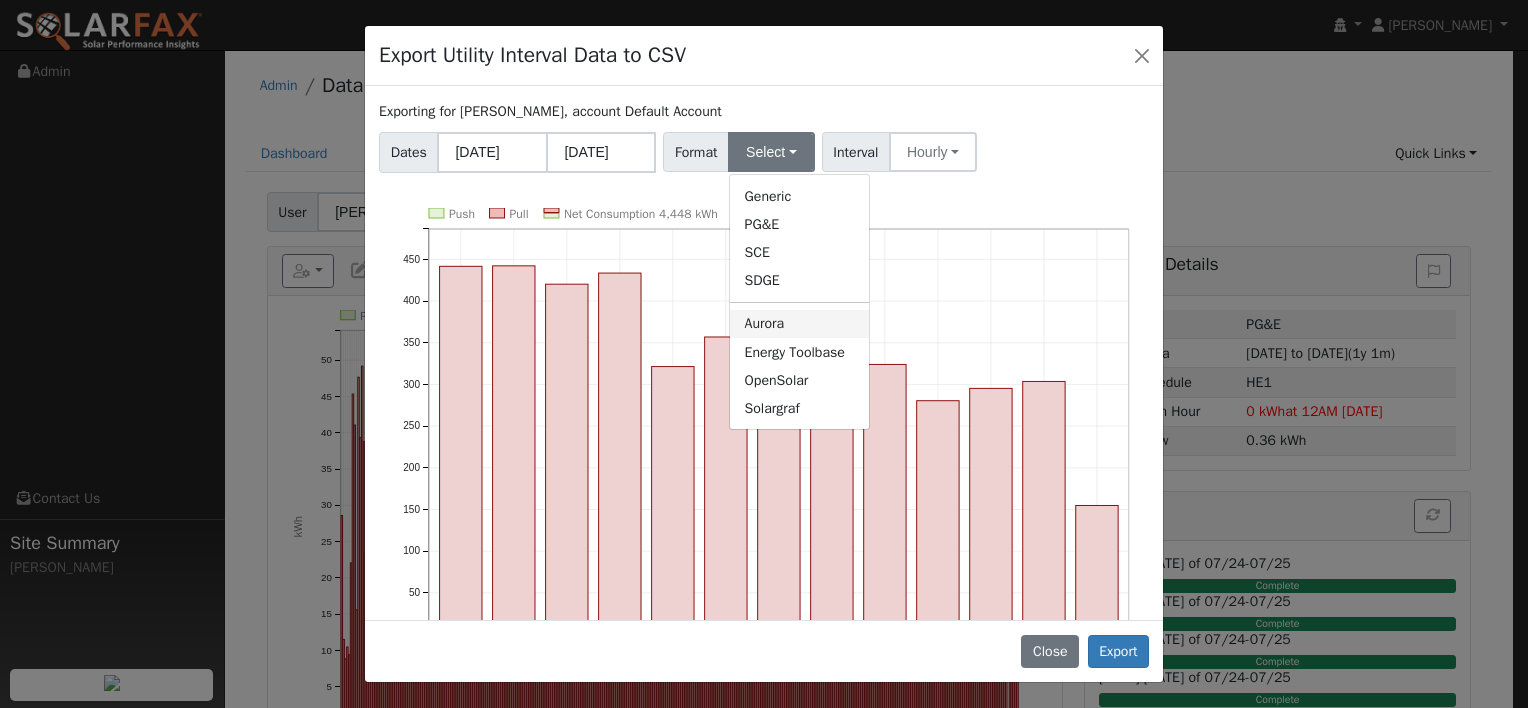 click on "Aurora" at bounding box center (799, 324) 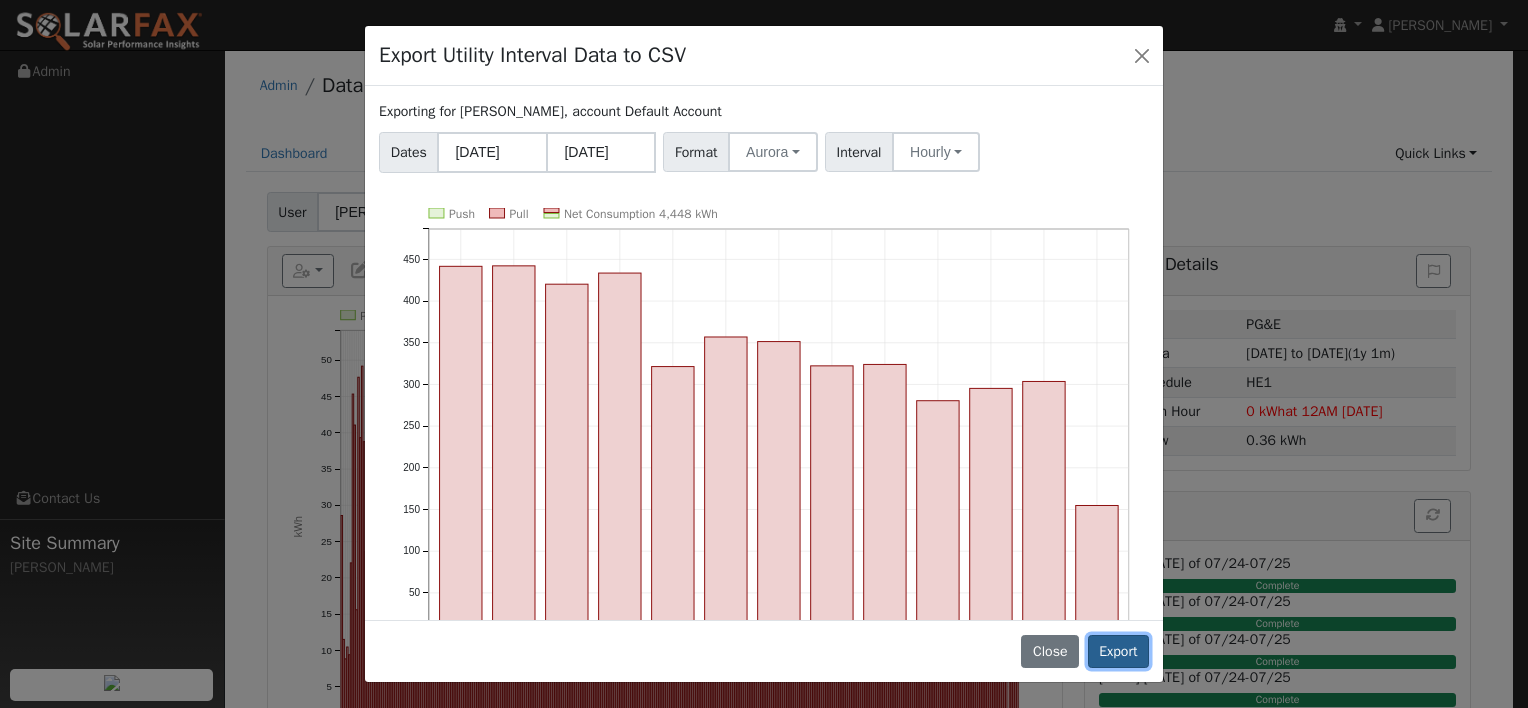 click on "Export" at bounding box center [1118, 652] 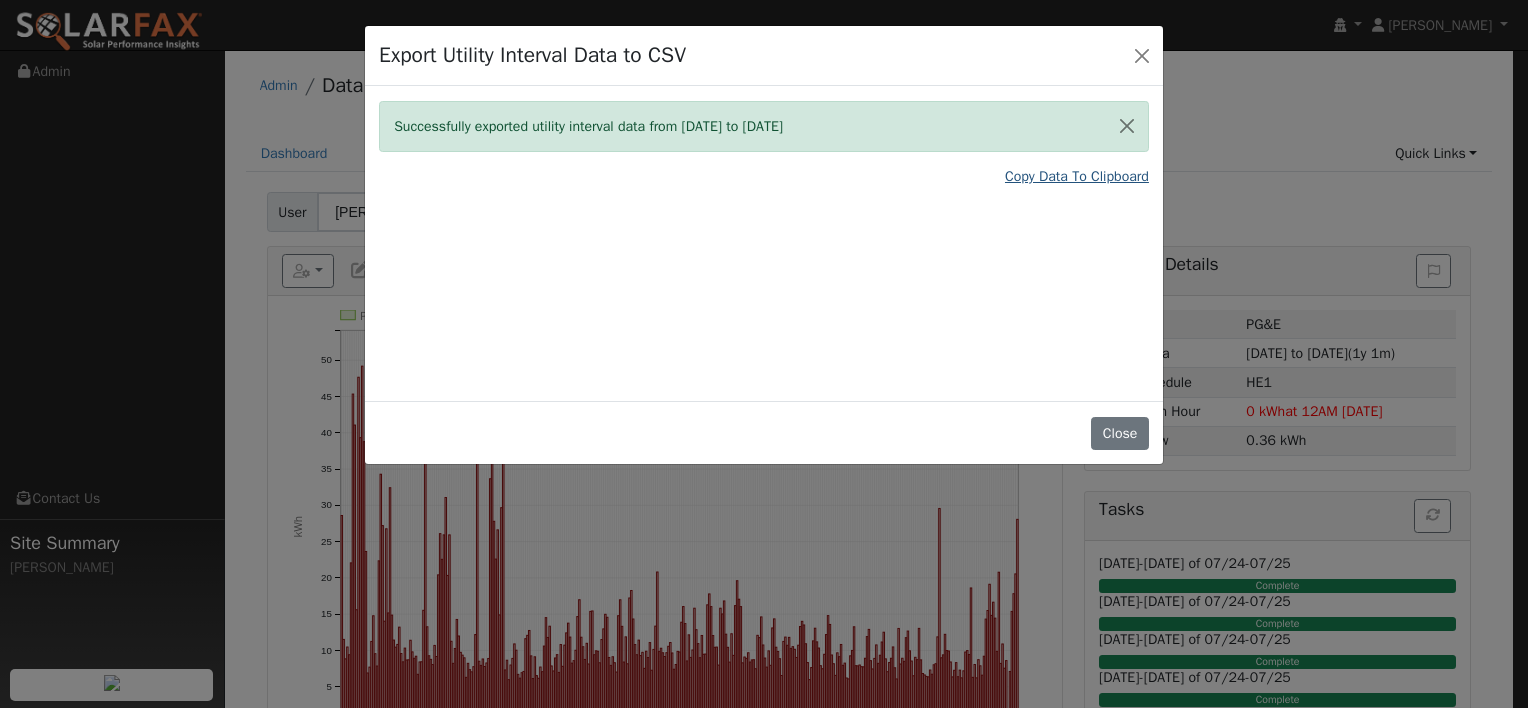 click on "Copy Data To Clipboard" at bounding box center [1077, 176] 